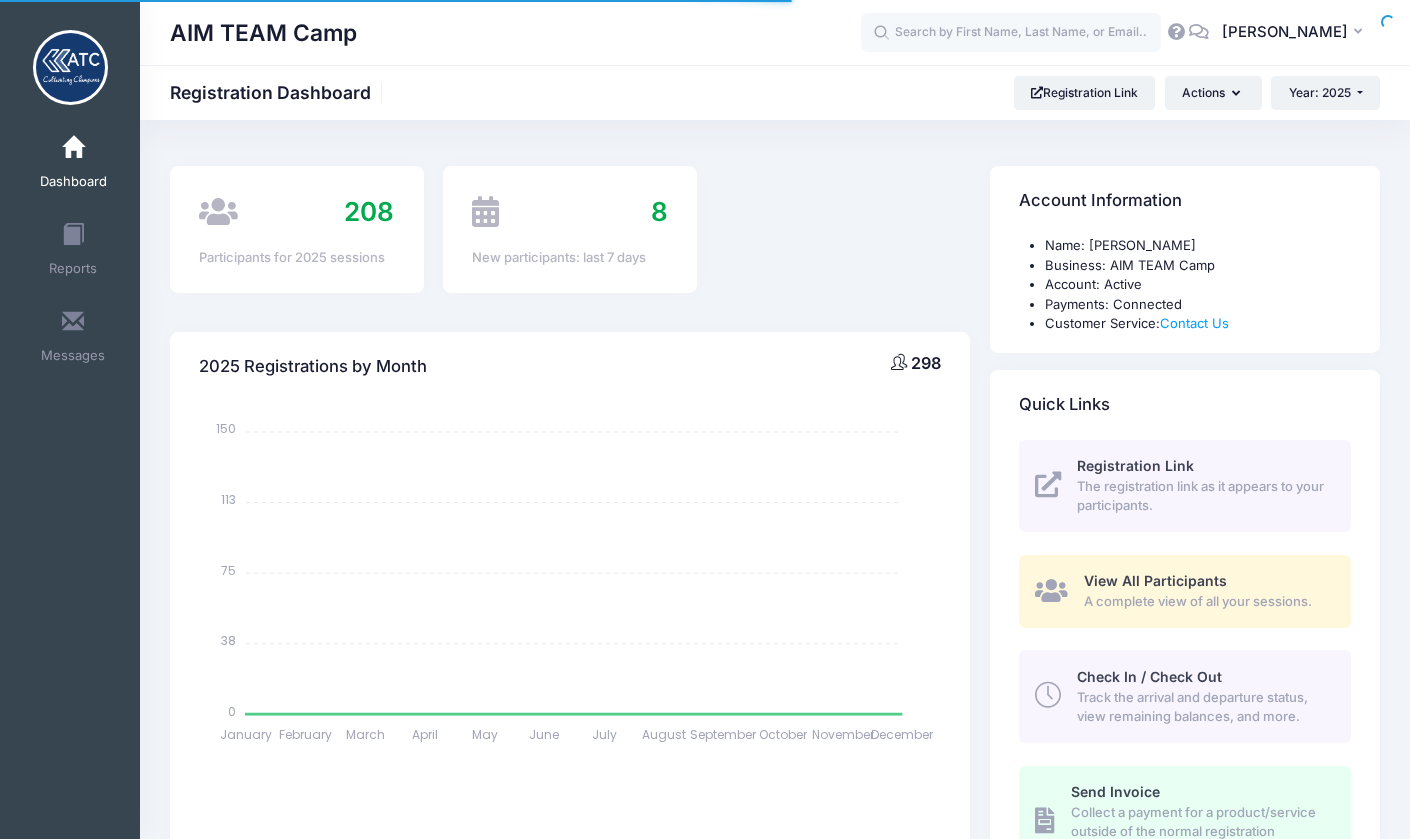 scroll, scrollTop: 0, scrollLeft: 0, axis: both 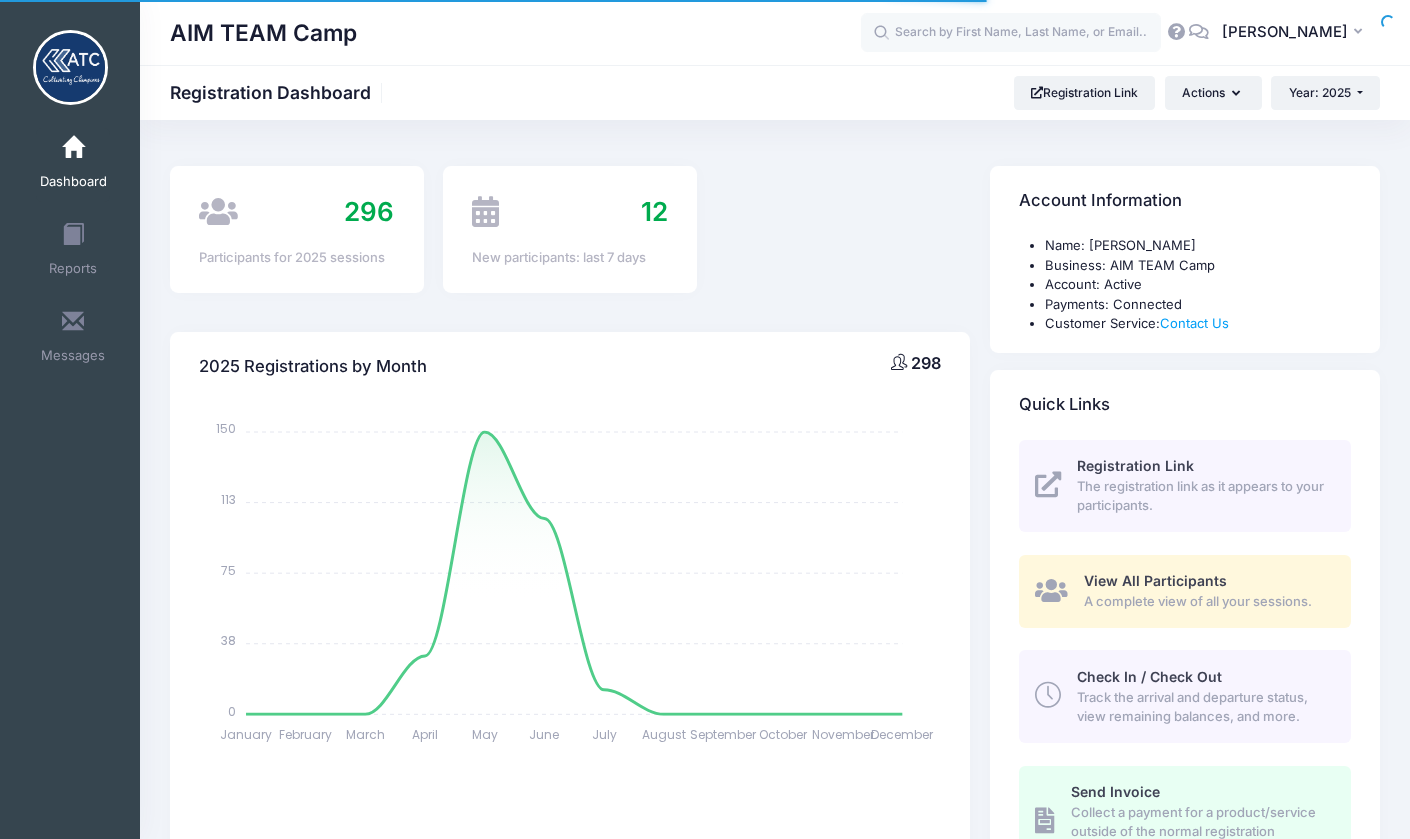 select 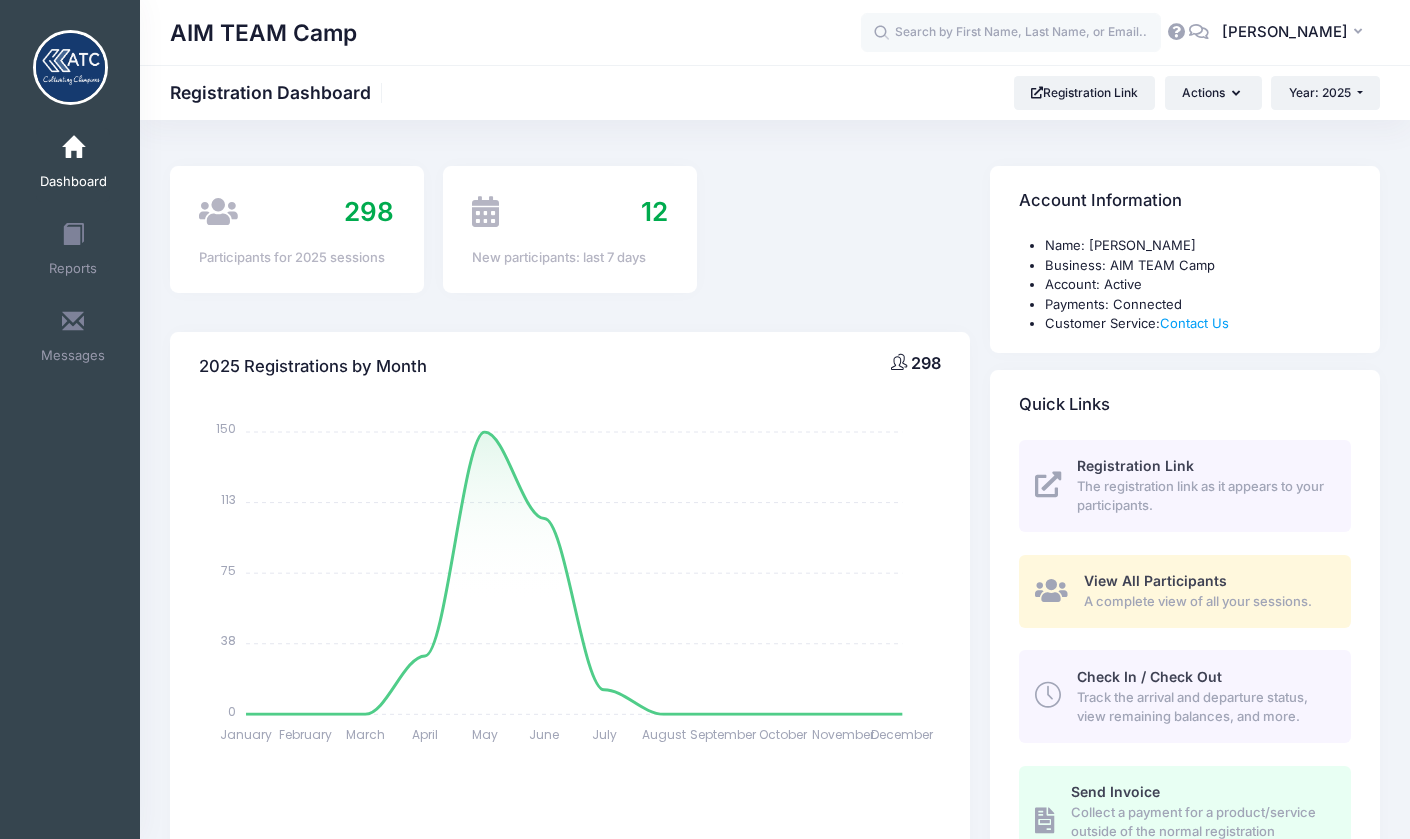click at bounding box center (1048, 695) 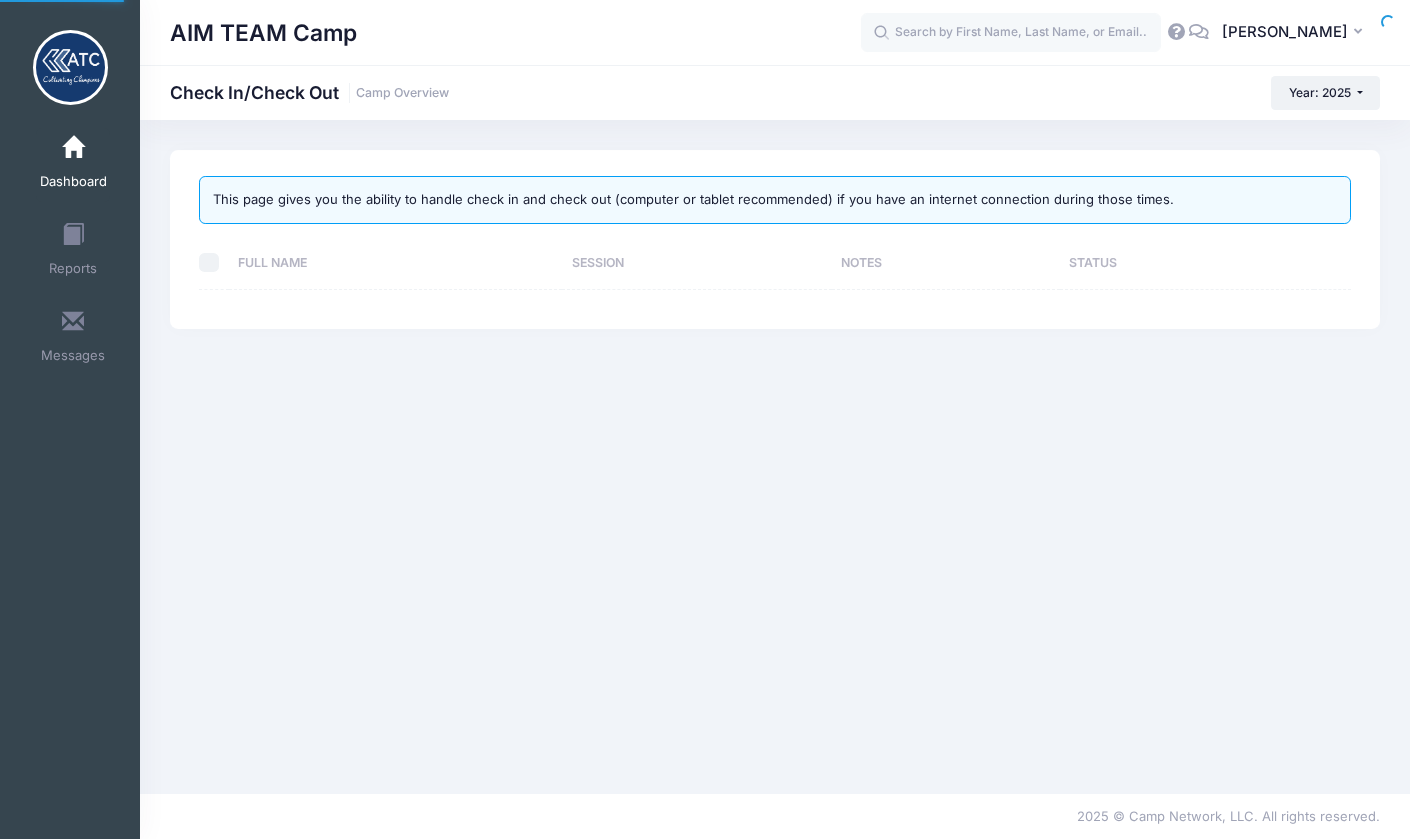 scroll, scrollTop: 0, scrollLeft: 0, axis: both 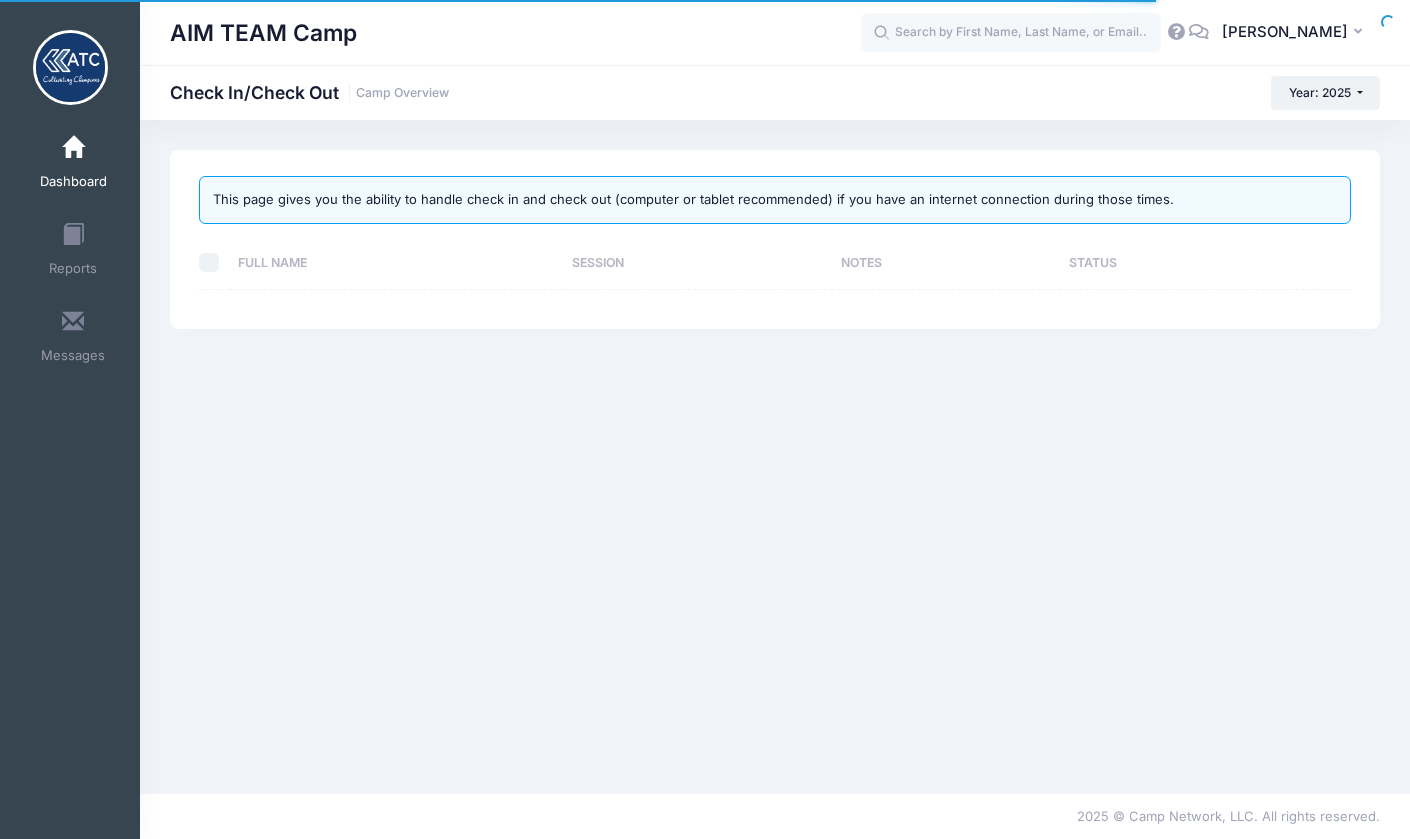 select on "10" 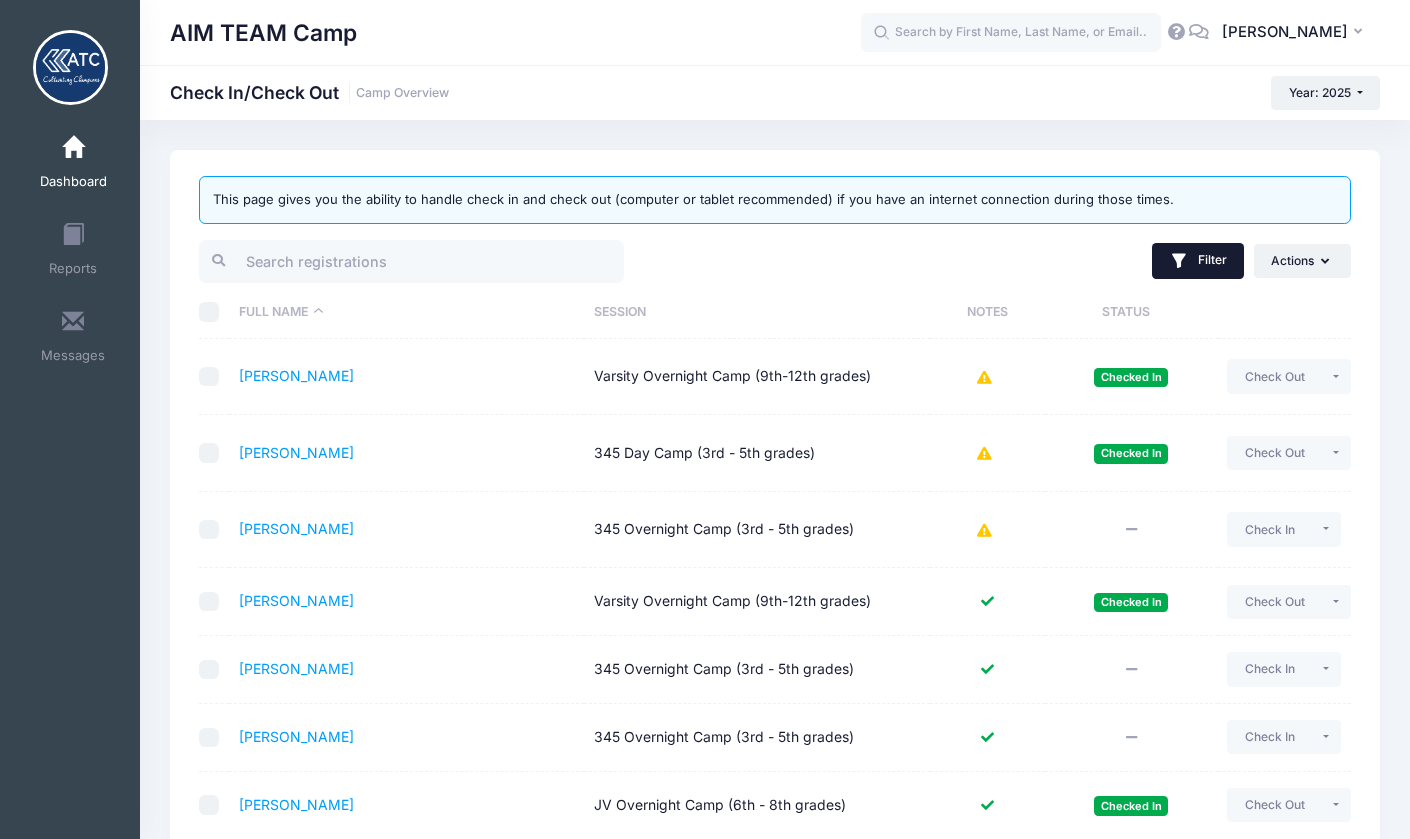 scroll, scrollTop: 0, scrollLeft: 0, axis: both 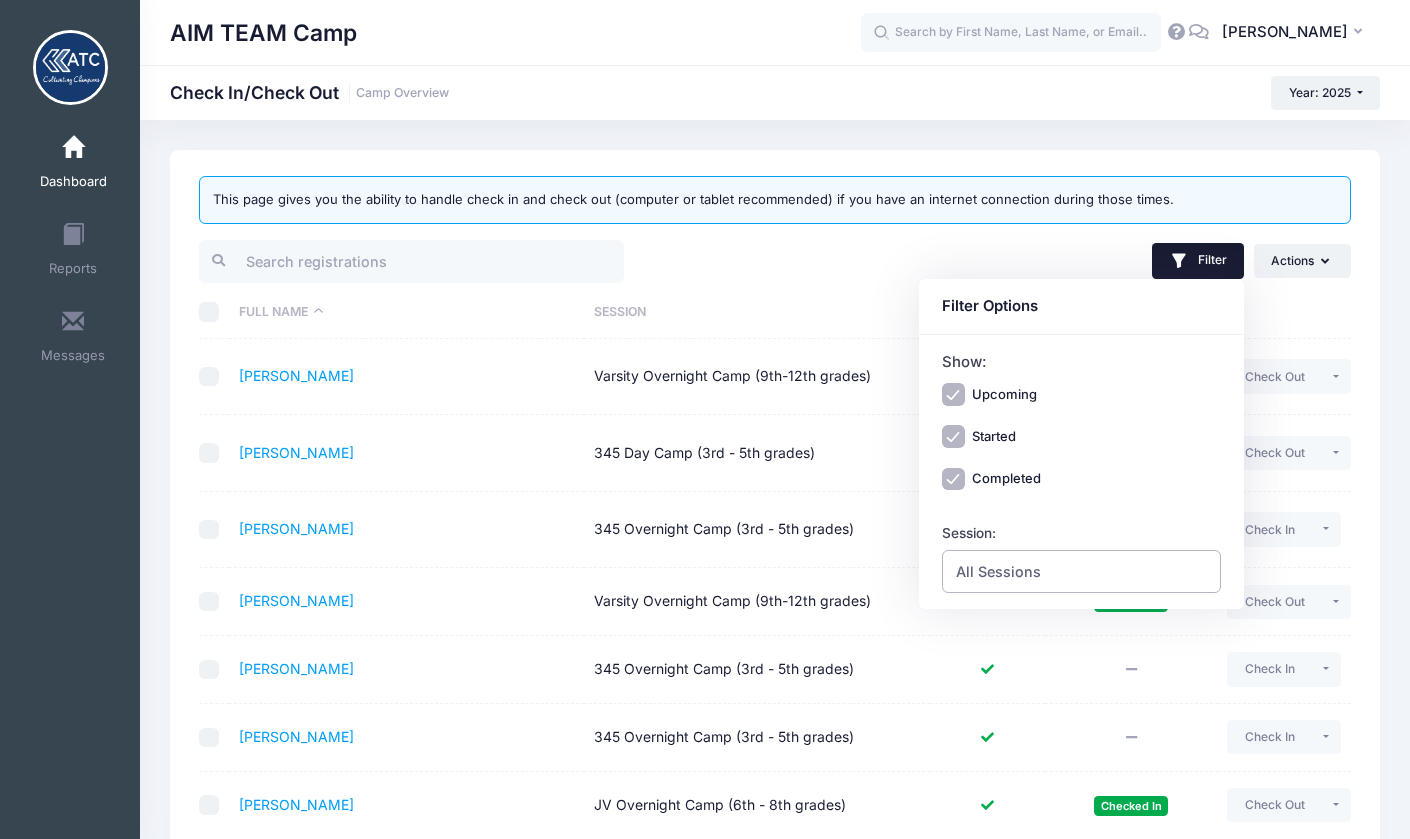click on "All Sessions" at bounding box center [1082, 571] 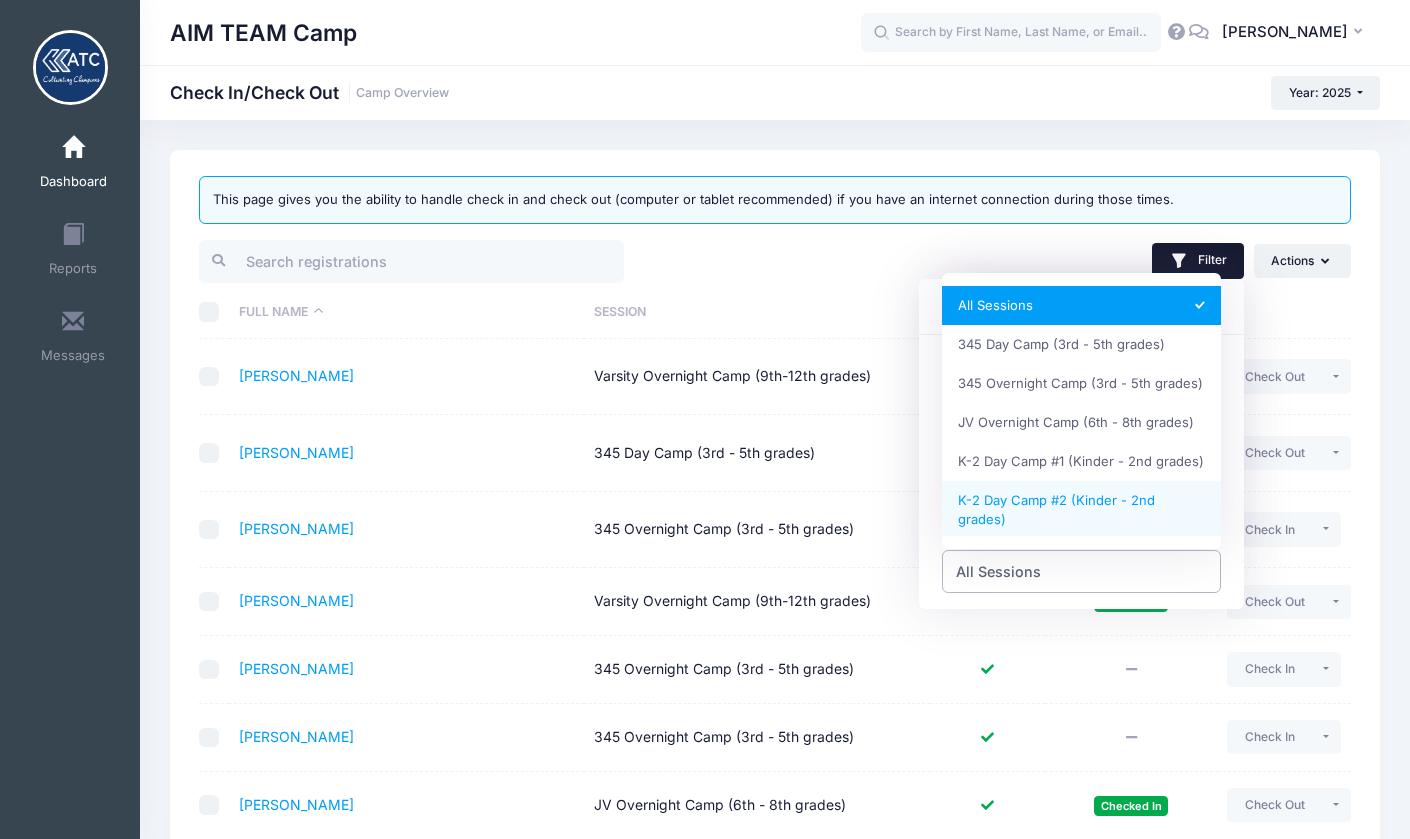 select on "K-2 Day Camp #2 (Kinder - 2nd grades)" 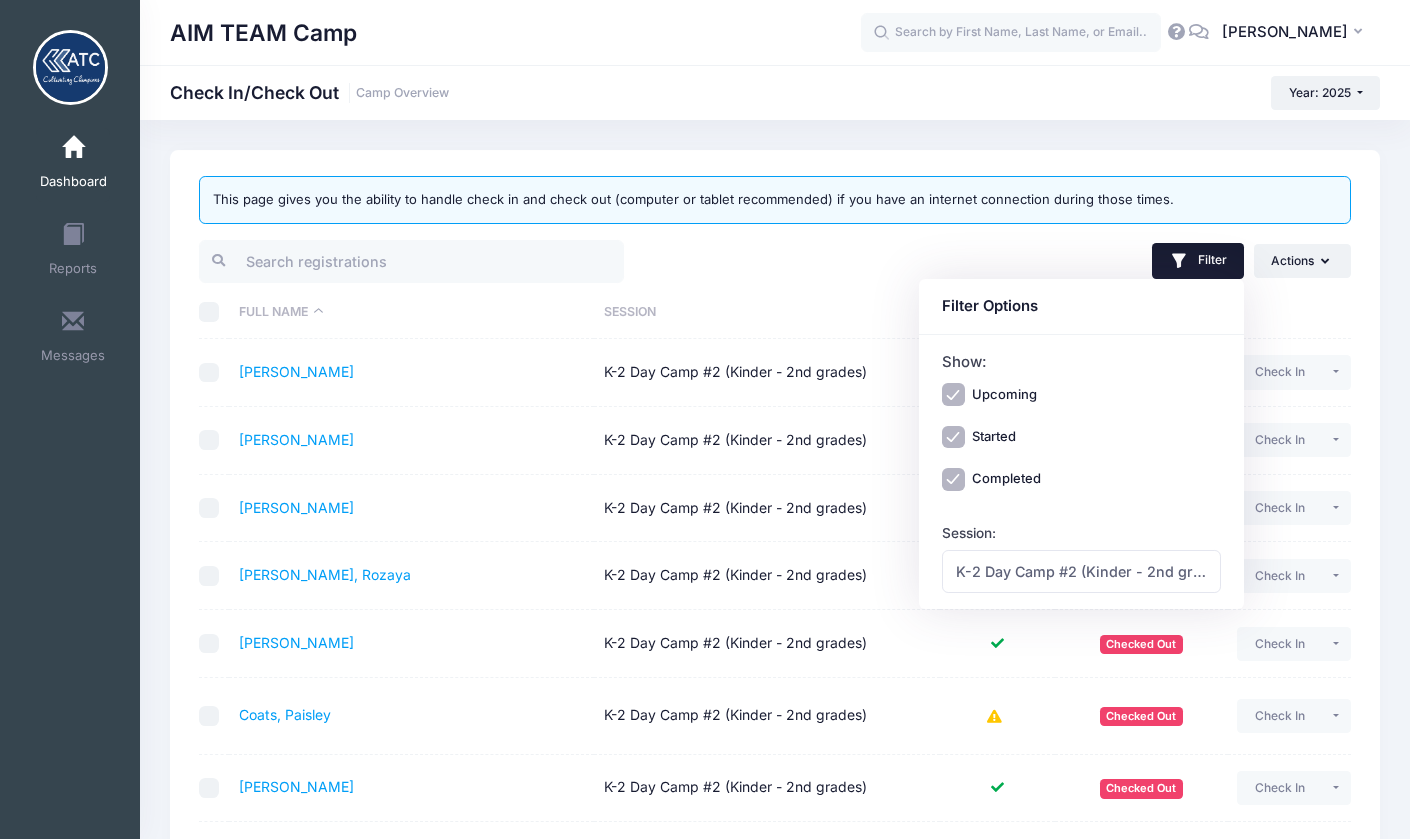 click on "Filter
Filter Options
Show:
Upcoming
Started
Completed
Session:
All Sessions 345 Day Camp (3rd - 5th grades) 345 Overnight Camp (3rd - 5th grades) JV Overnight Camp (6th - 8th grades) K-2 Day Camp #1 (Kinder - 2nd grades) K-2 Day Camp #2 (Kinder - 2nd grades)" at bounding box center (1068, 261) 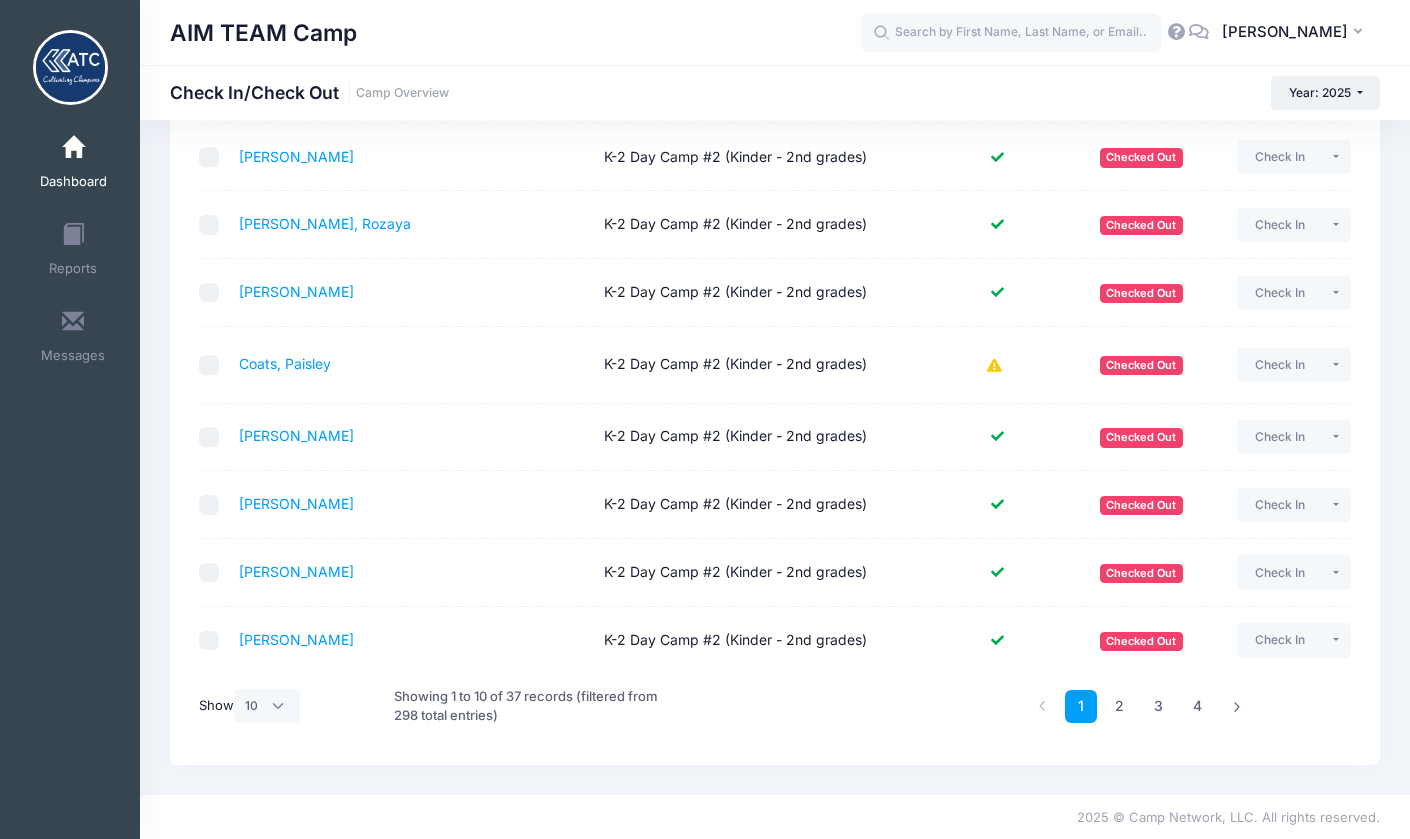 scroll, scrollTop: 350, scrollLeft: 0, axis: vertical 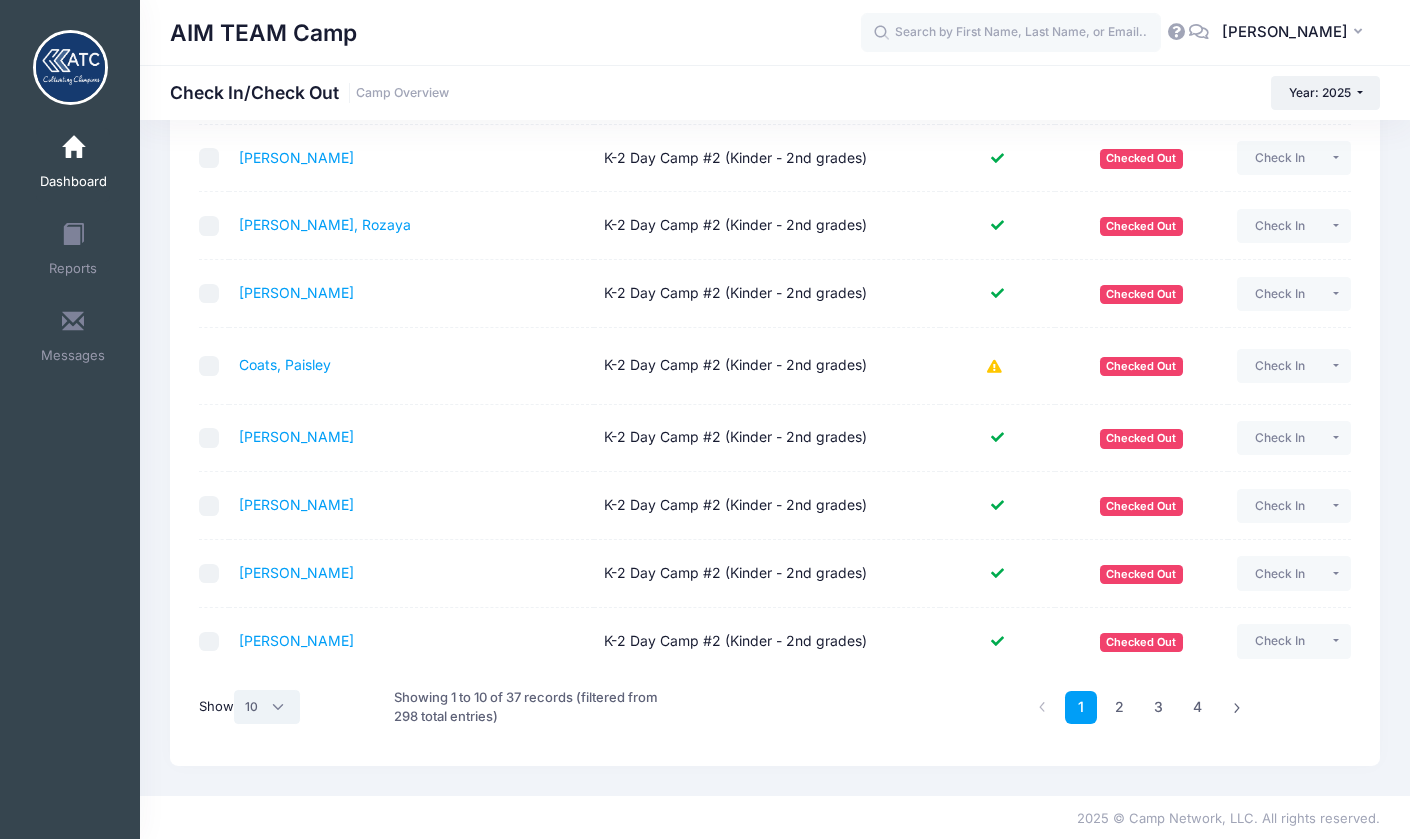 select on "50" 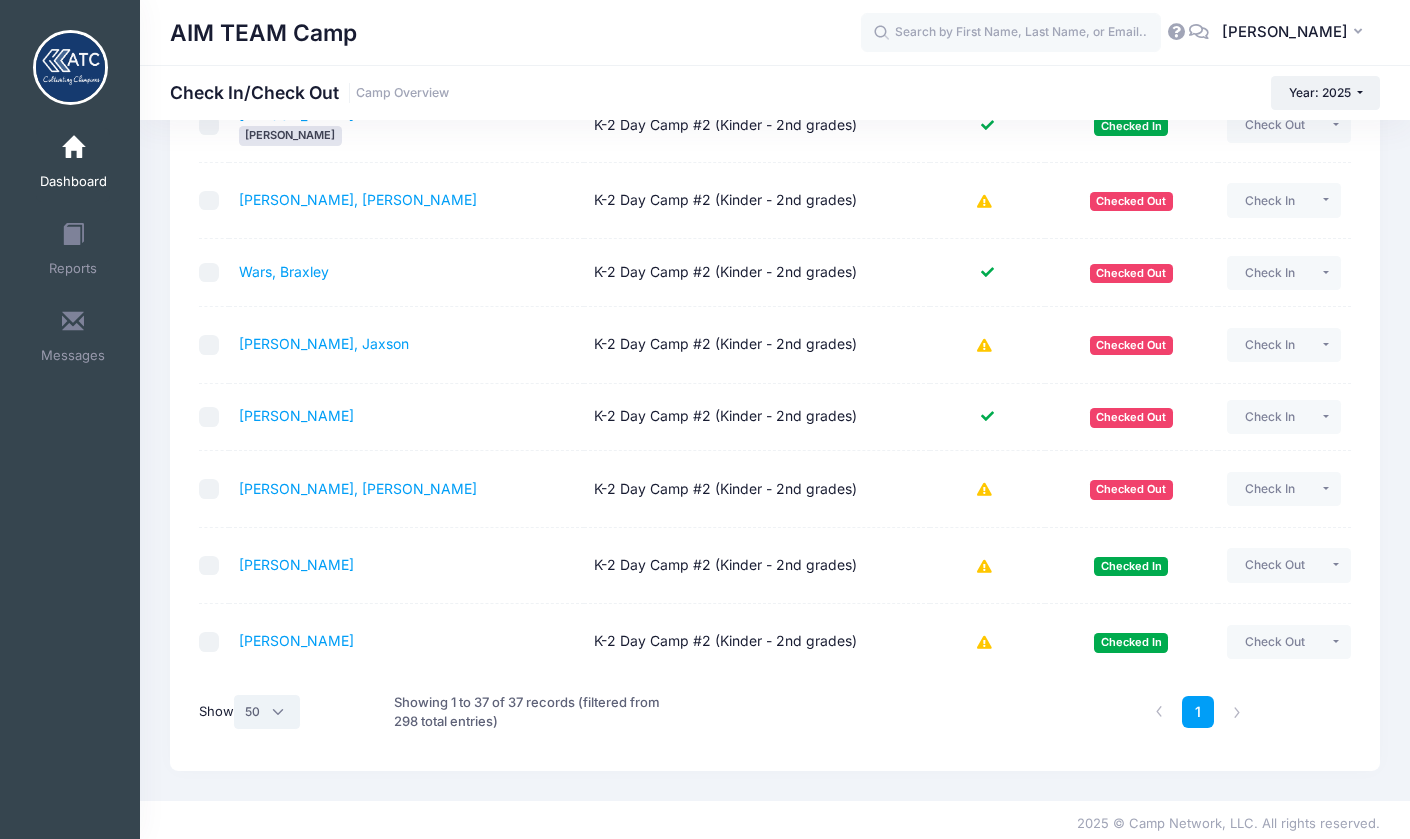 scroll, scrollTop: 2248, scrollLeft: 0, axis: vertical 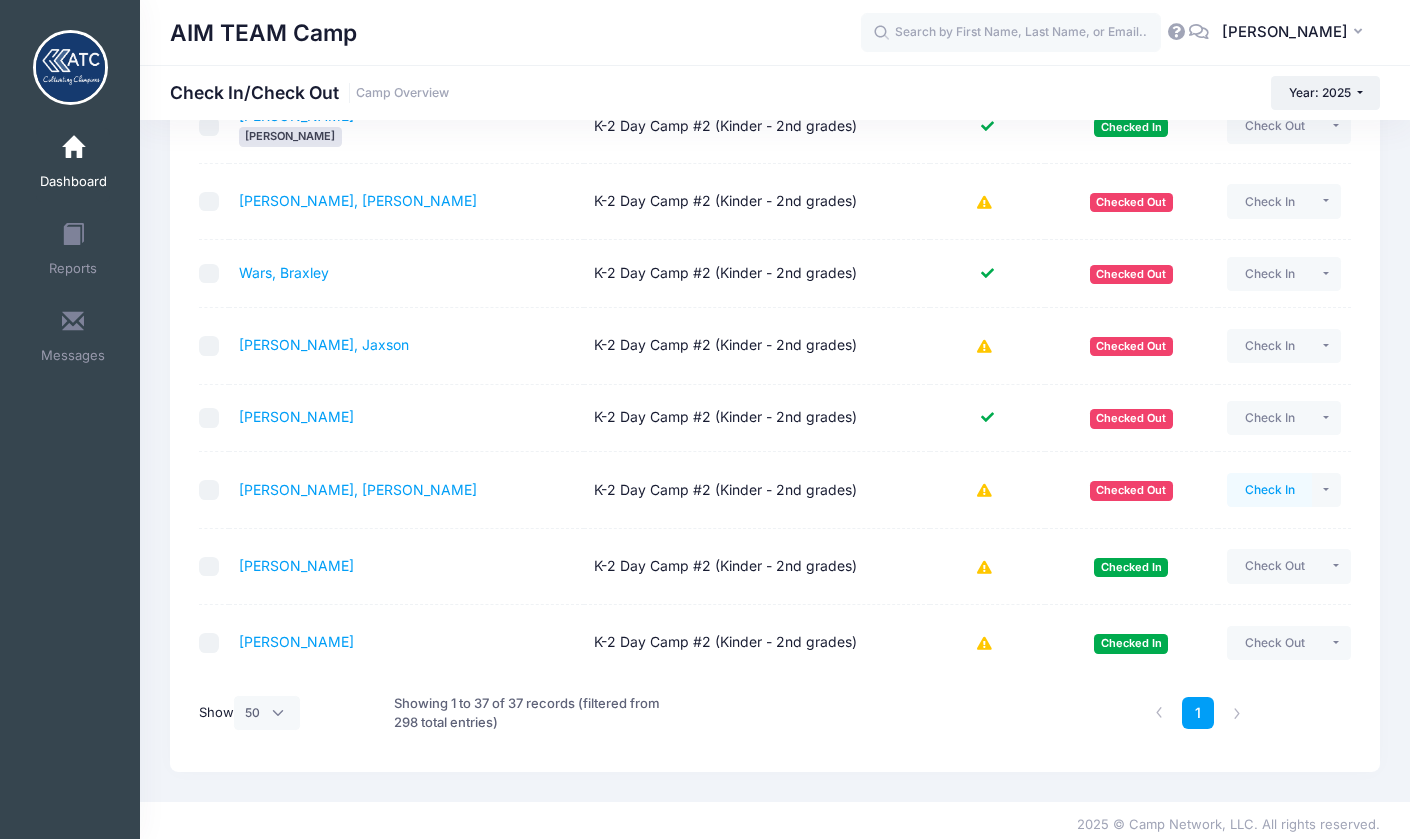 click on "Check In" at bounding box center [1269, 490] 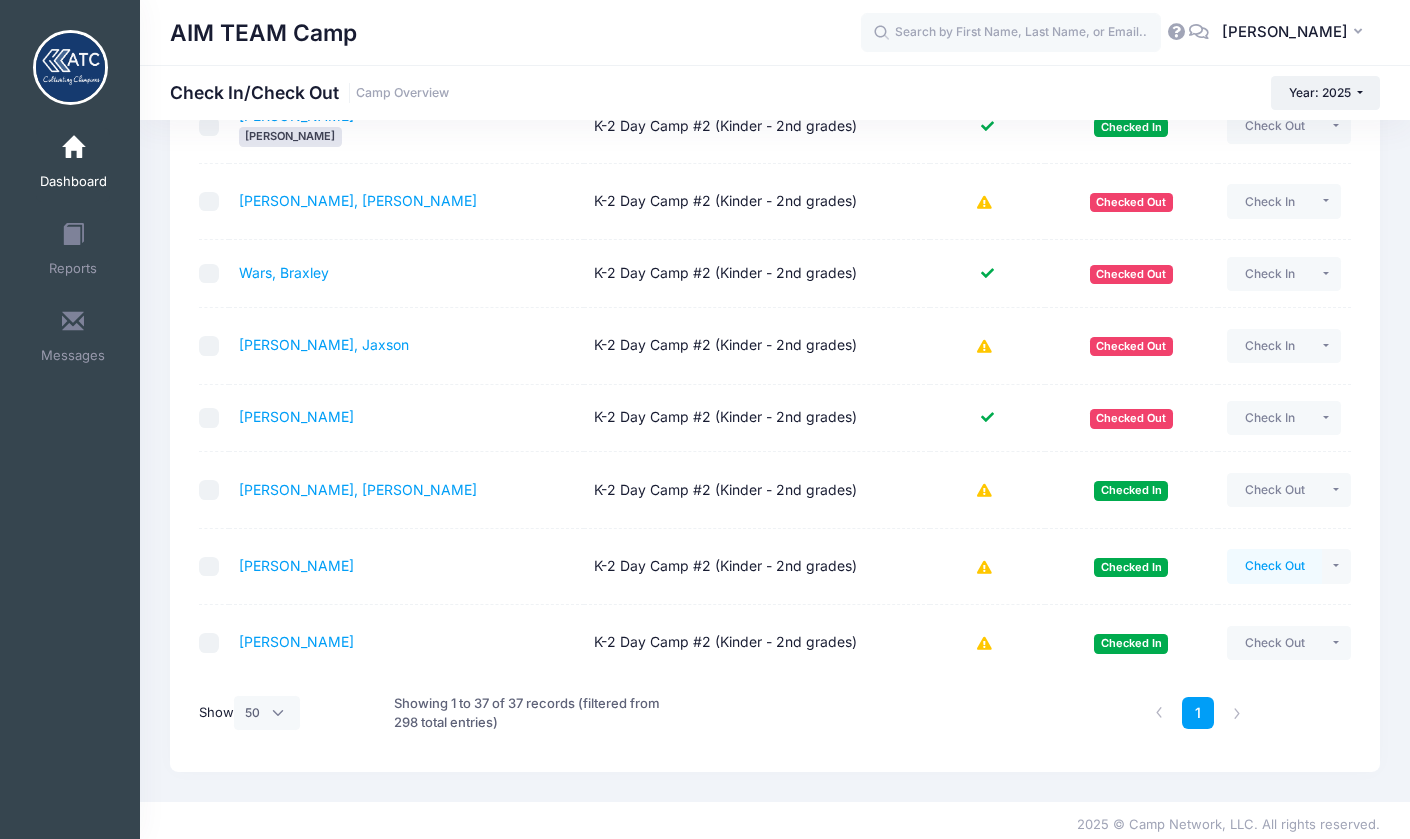 click on "Check Out" at bounding box center (1274, 566) 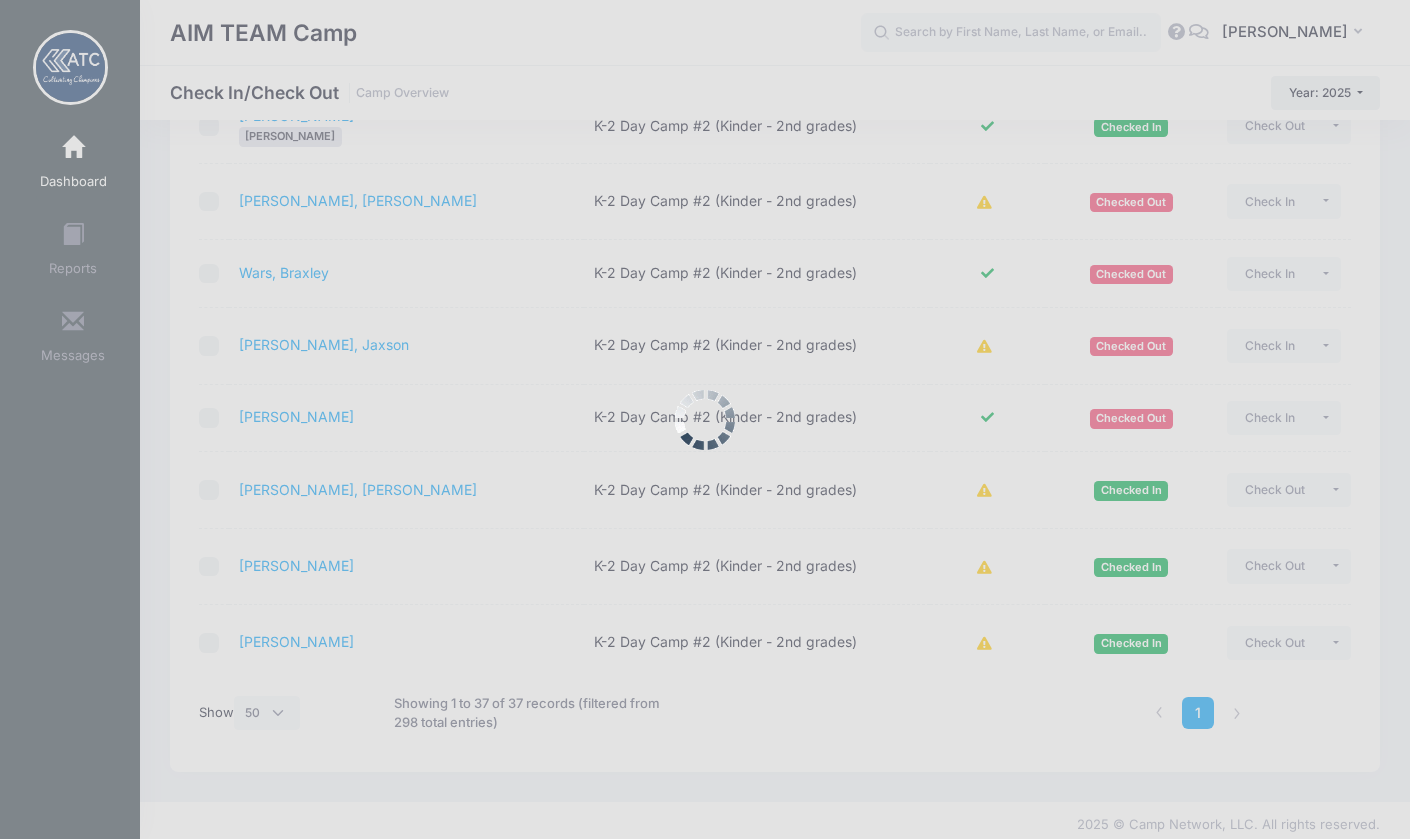 click at bounding box center (705, 419) 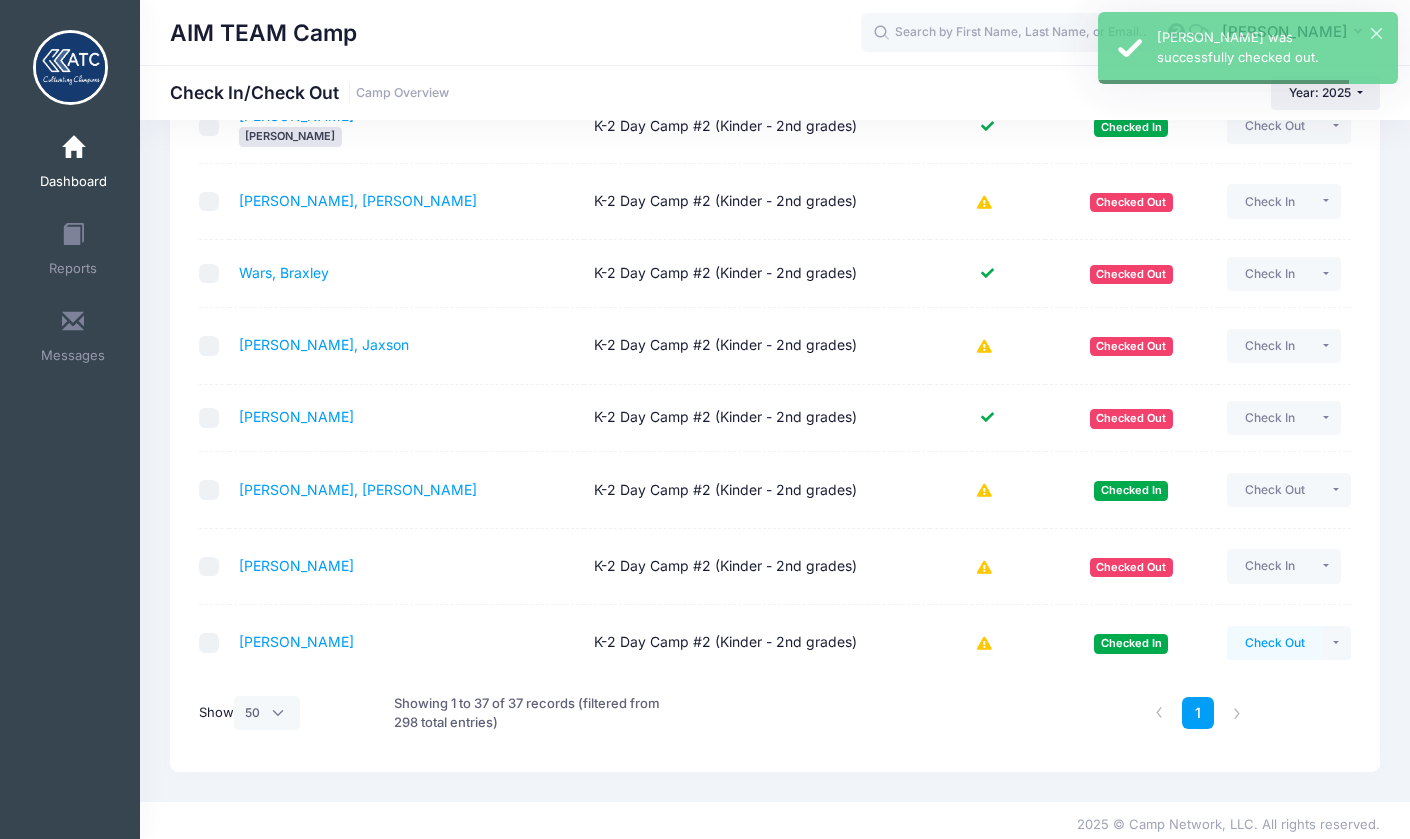 click on "Check Out" at bounding box center (1274, 643) 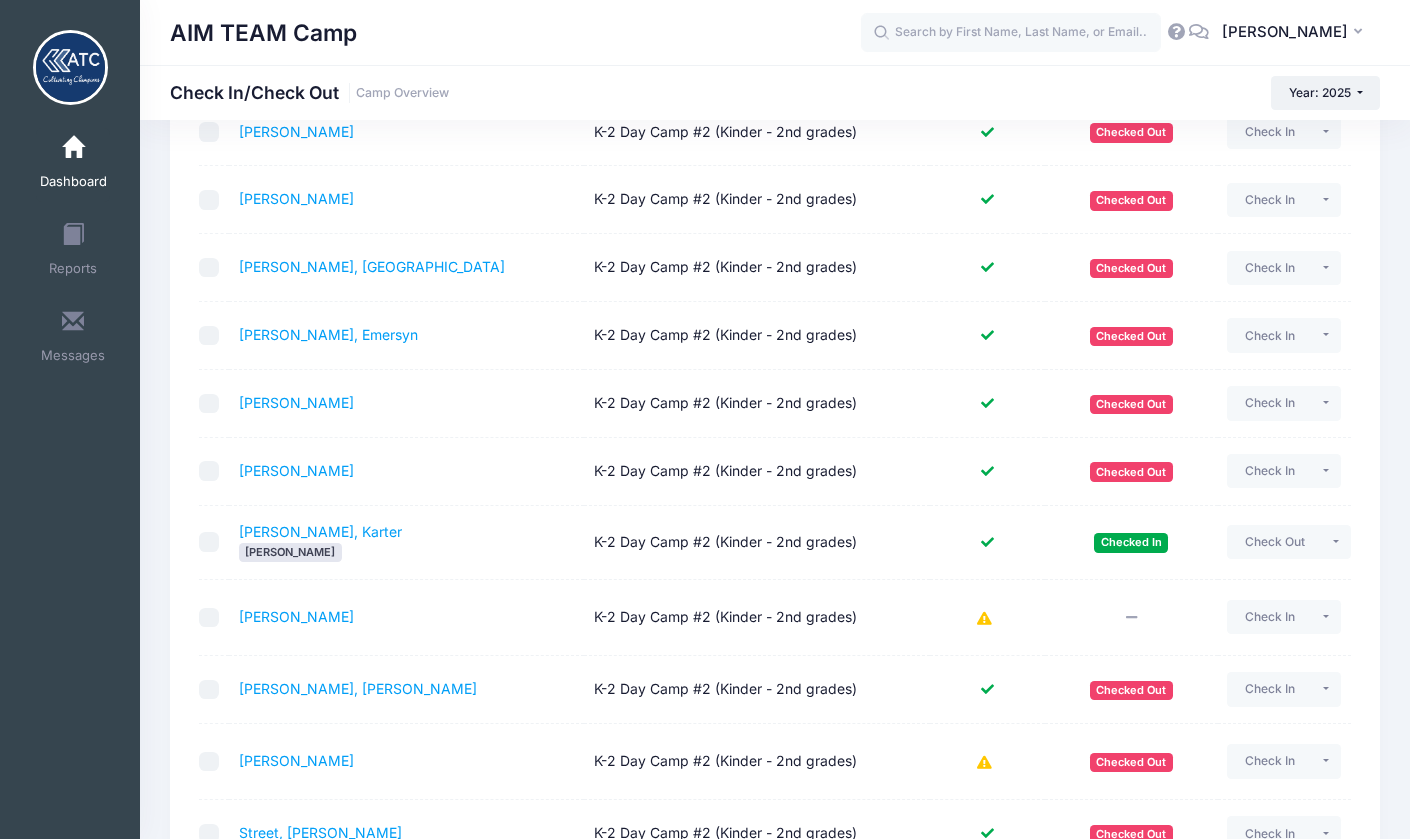 scroll, scrollTop: 1403, scrollLeft: 0, axis: vertical 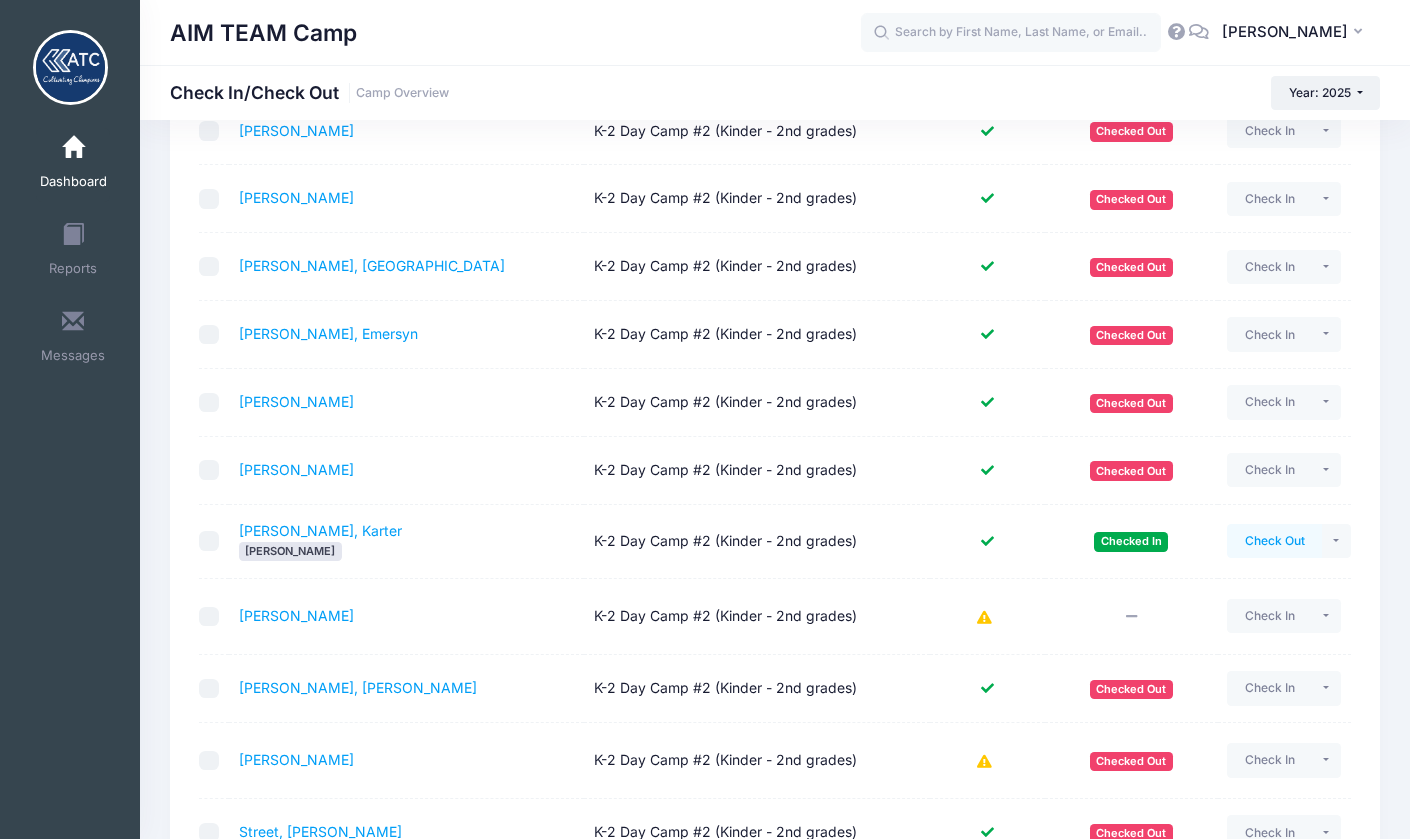 click on "Check Out" at bounding box center (1274, 541) 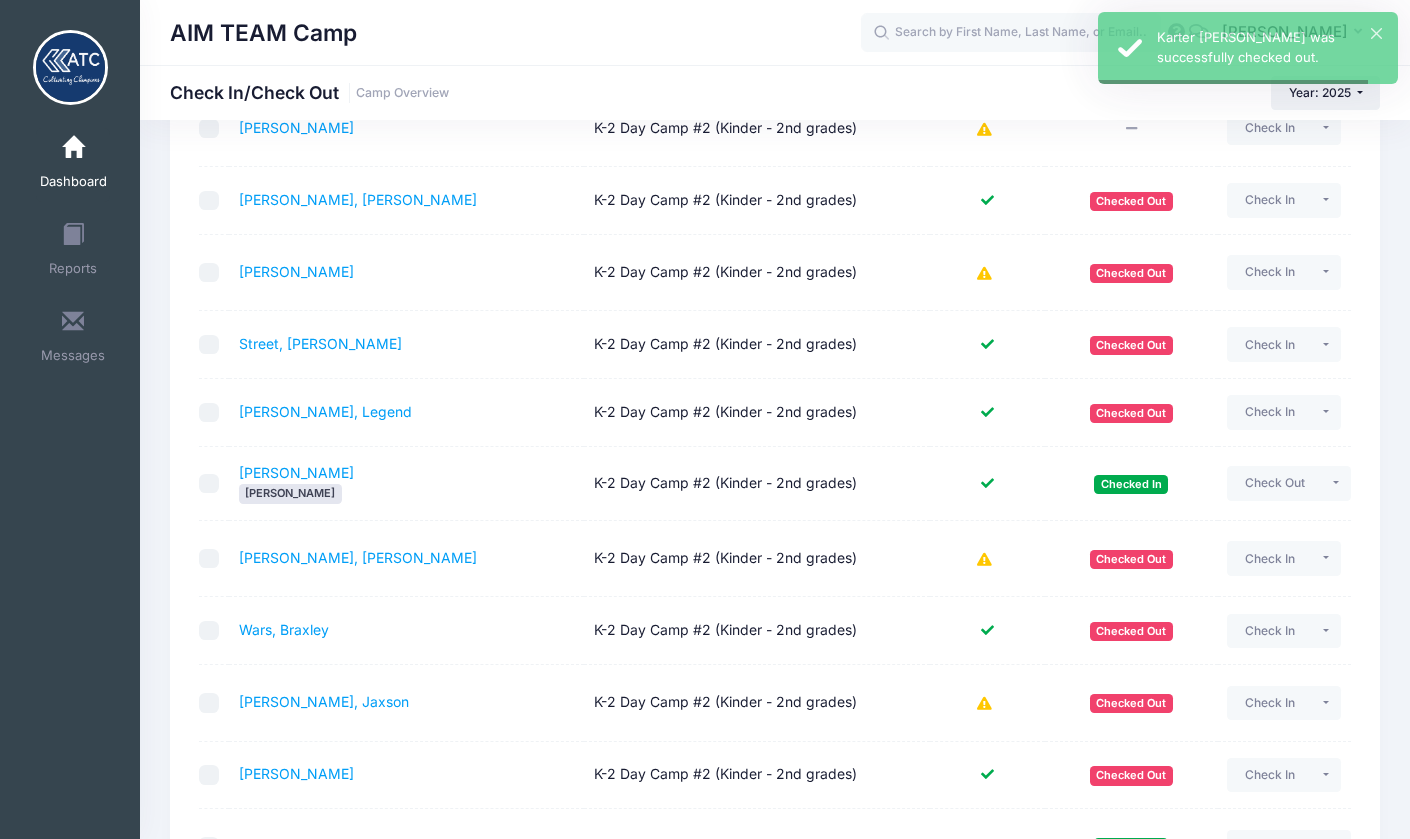 scroll, scrollTop: 1894, scrollLeft: 0, axis: vertical 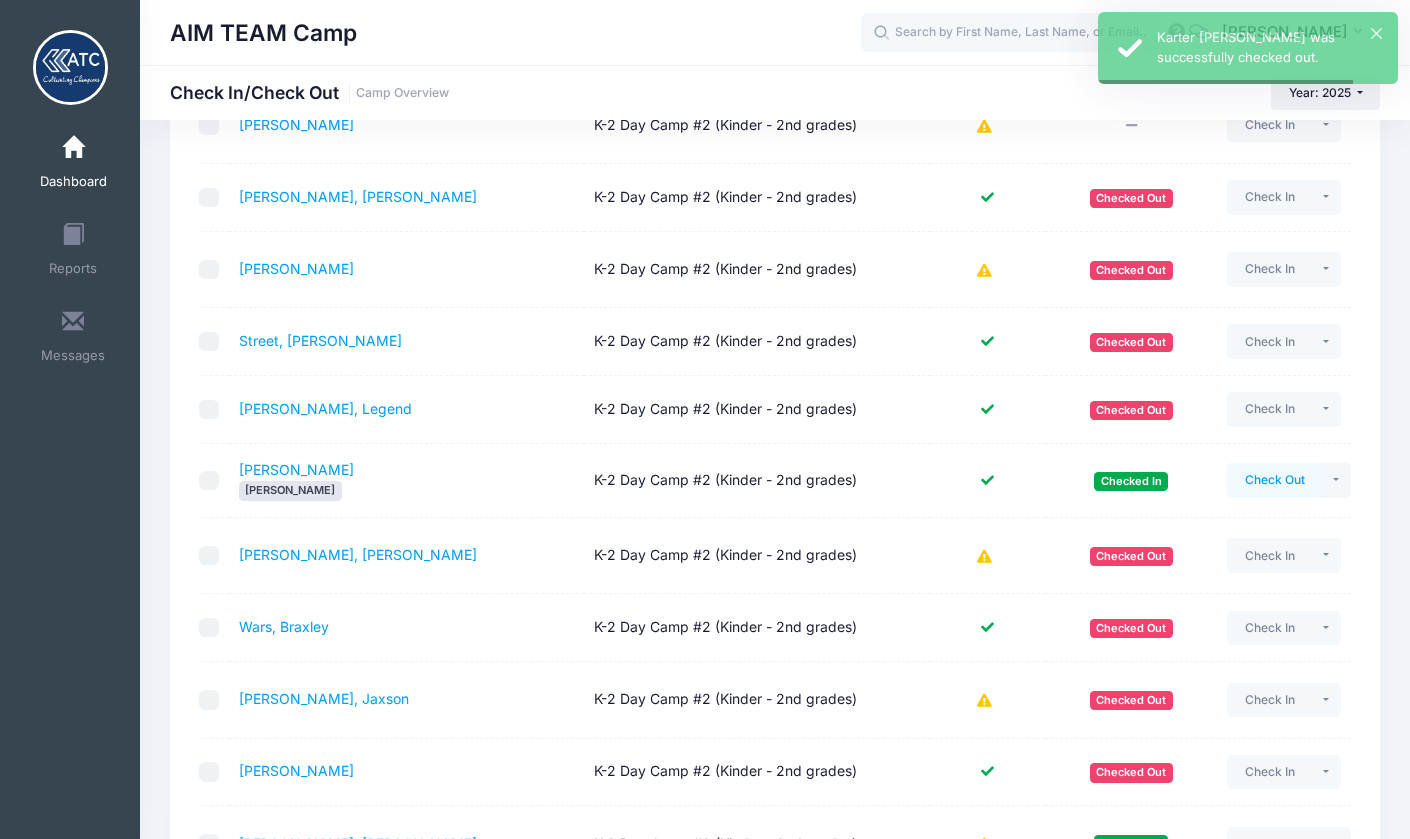 click on "Check Out" at bounding box center (1274, 480) 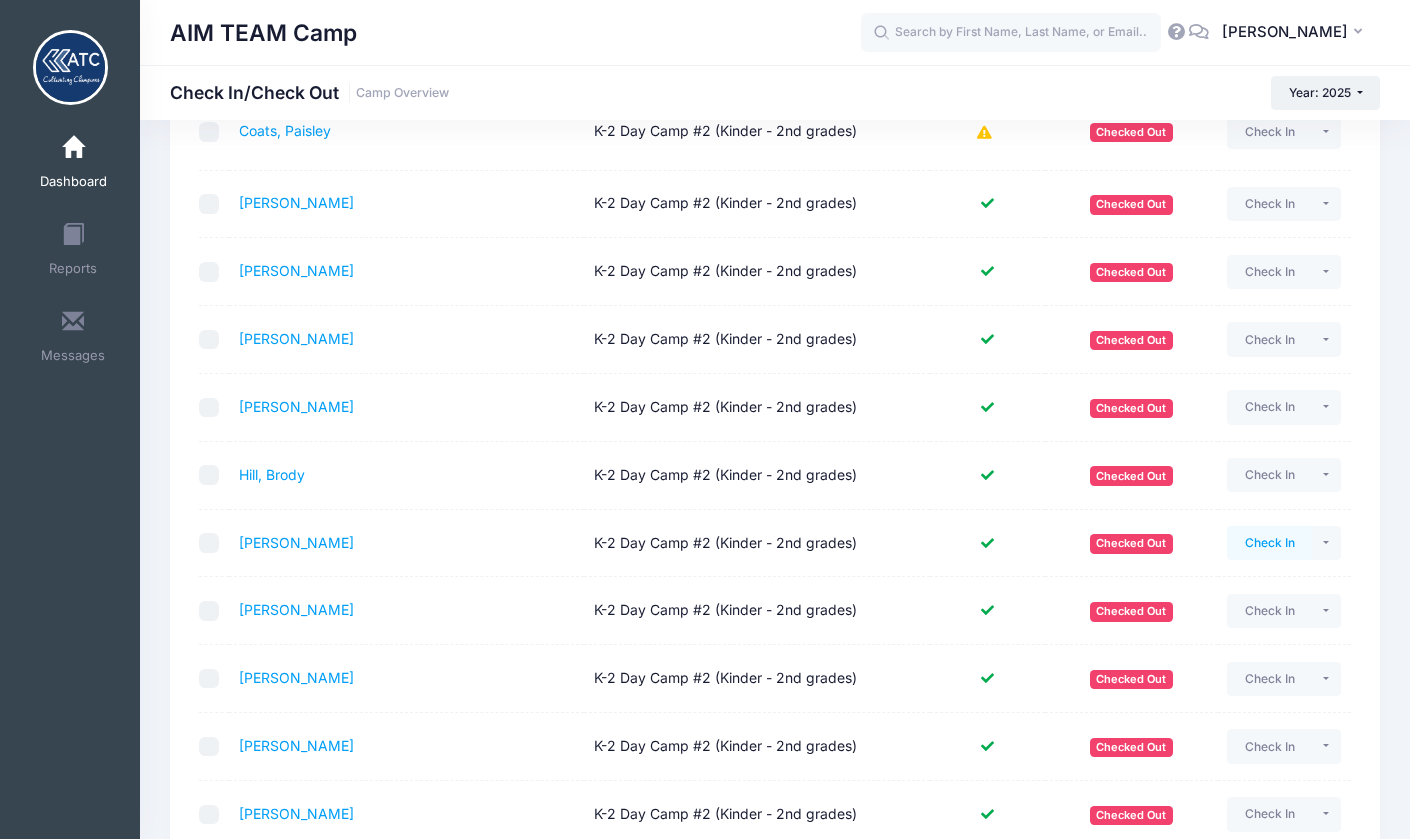 scroll, scrollTop: 582, scrollLeft: 0, axis: vertical 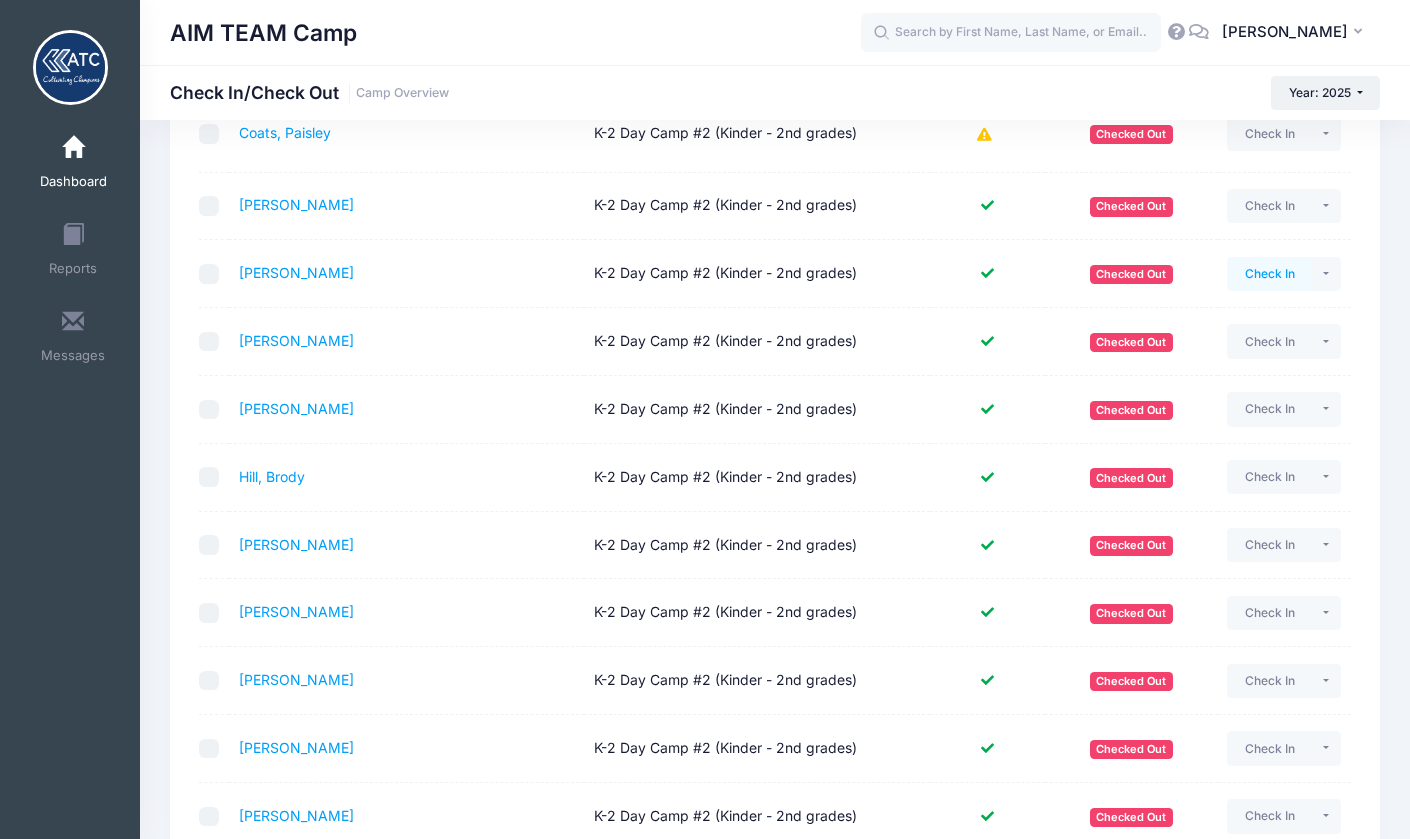 click on "Check In" at bounding box center (1269, 274) 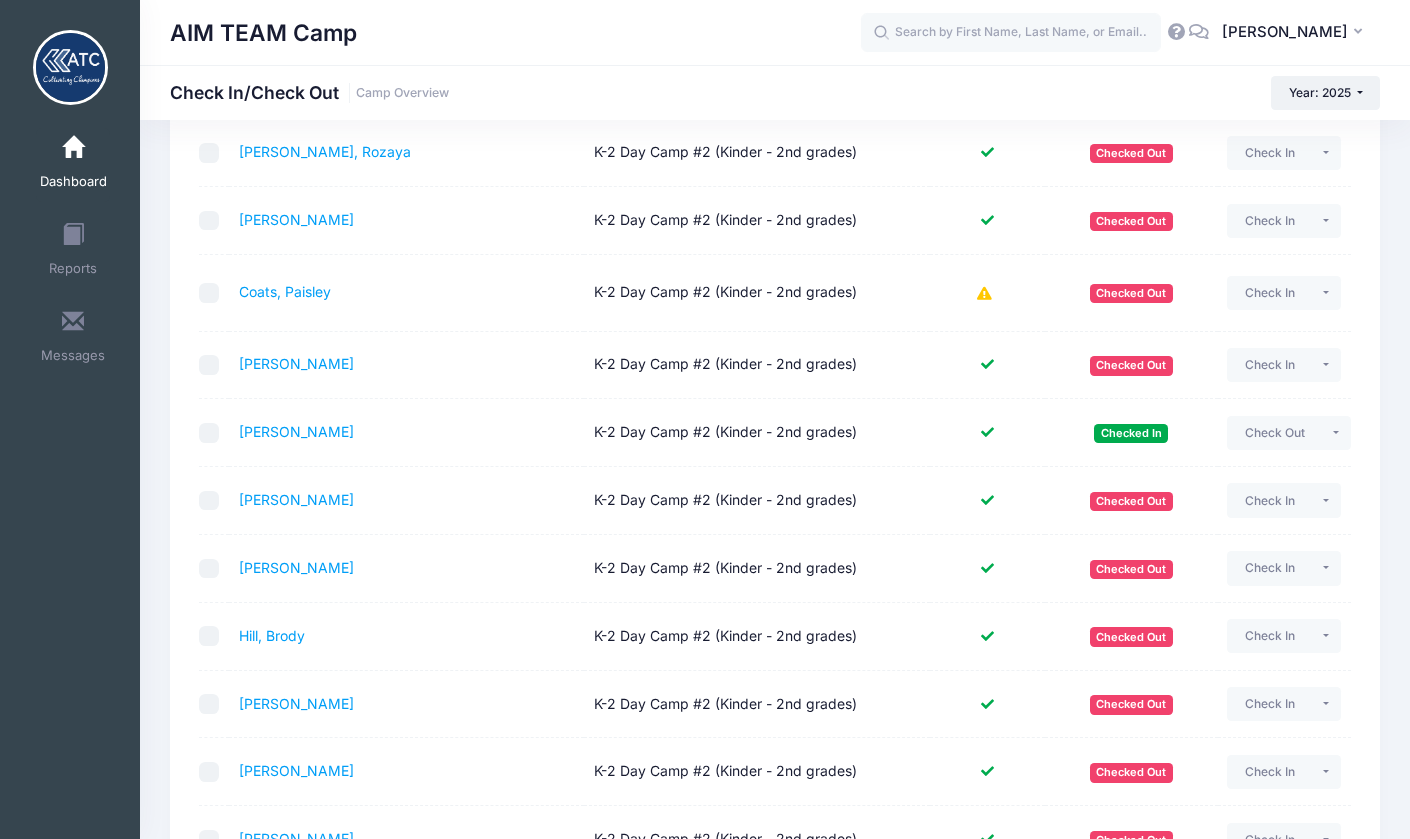 scroll, scrollTop: 421, scrollLeft: 0, axis: vertical 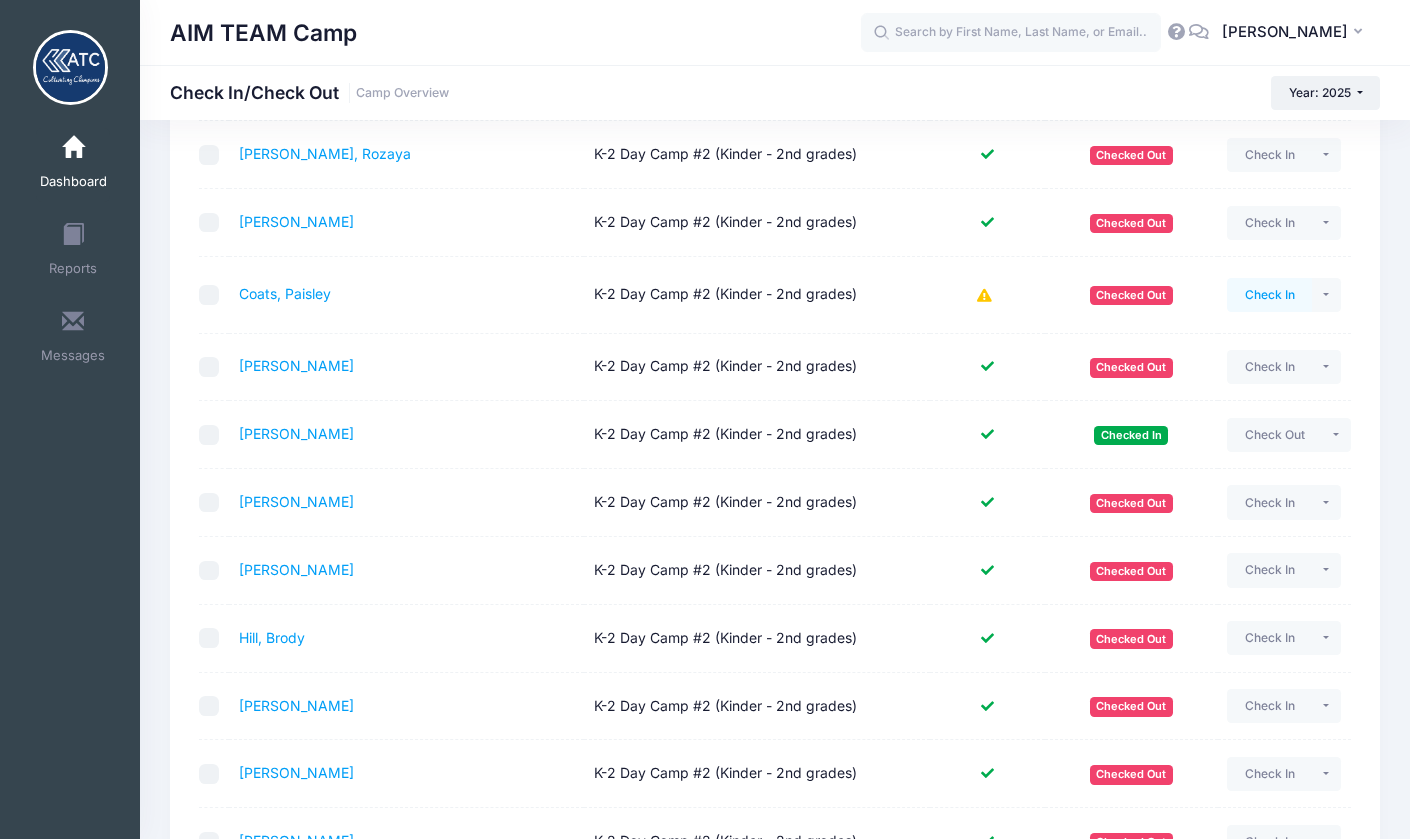 click on "Check In" at bounding box center [1269, 295] 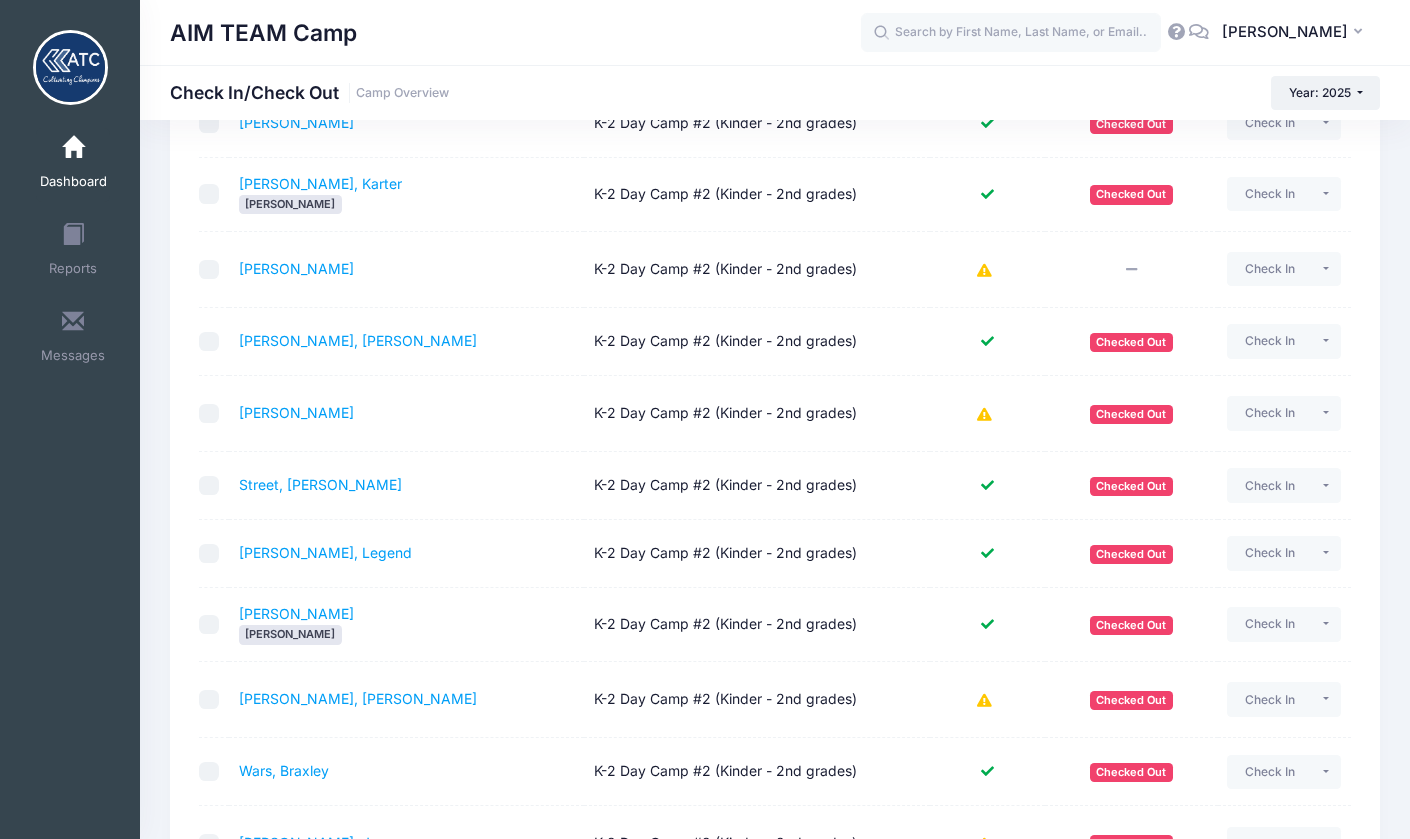 scroll, scrollTop: 1761, scrollLeft: 0, axis: vertical 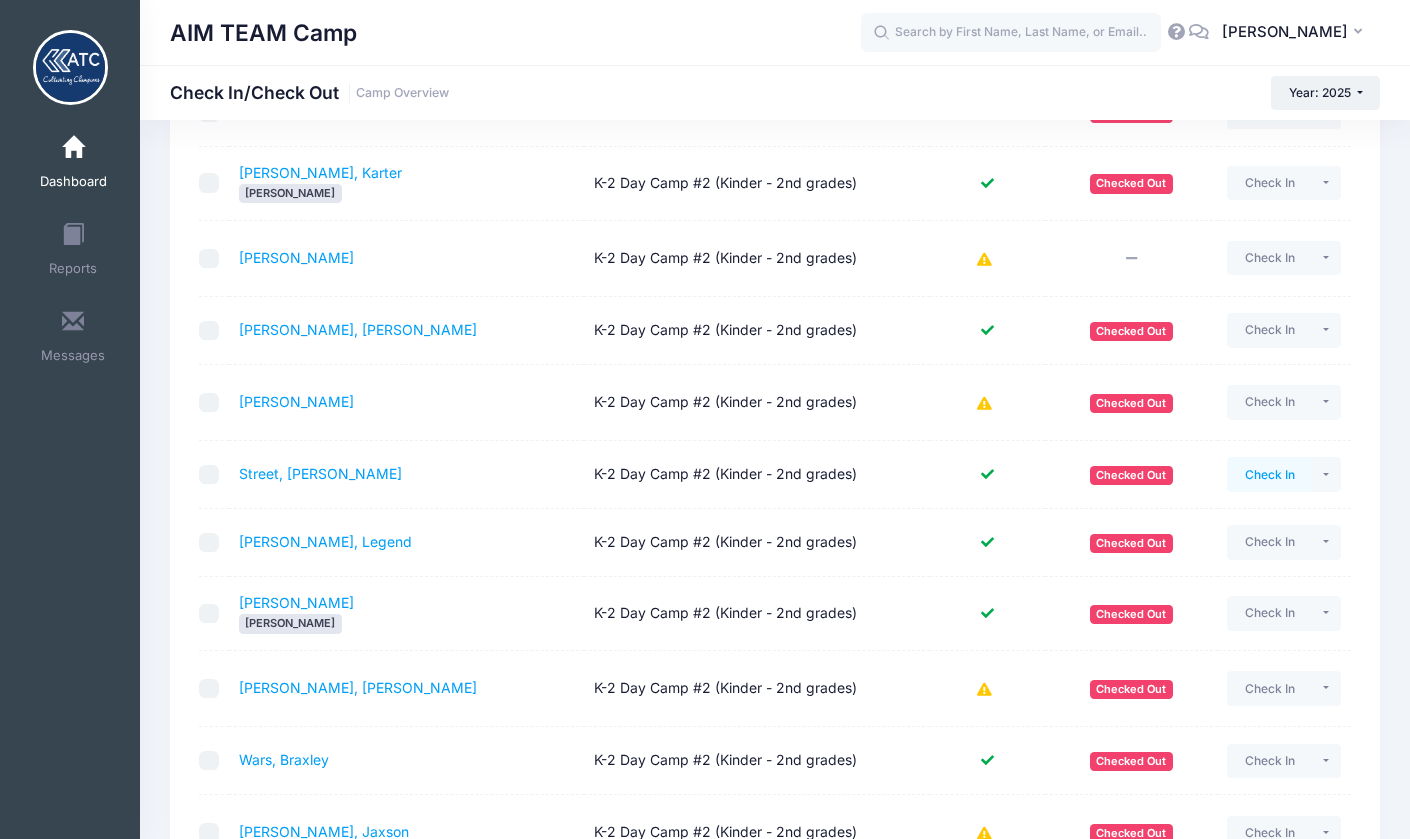 click on "Check In" at bounding box center [1269, 474] 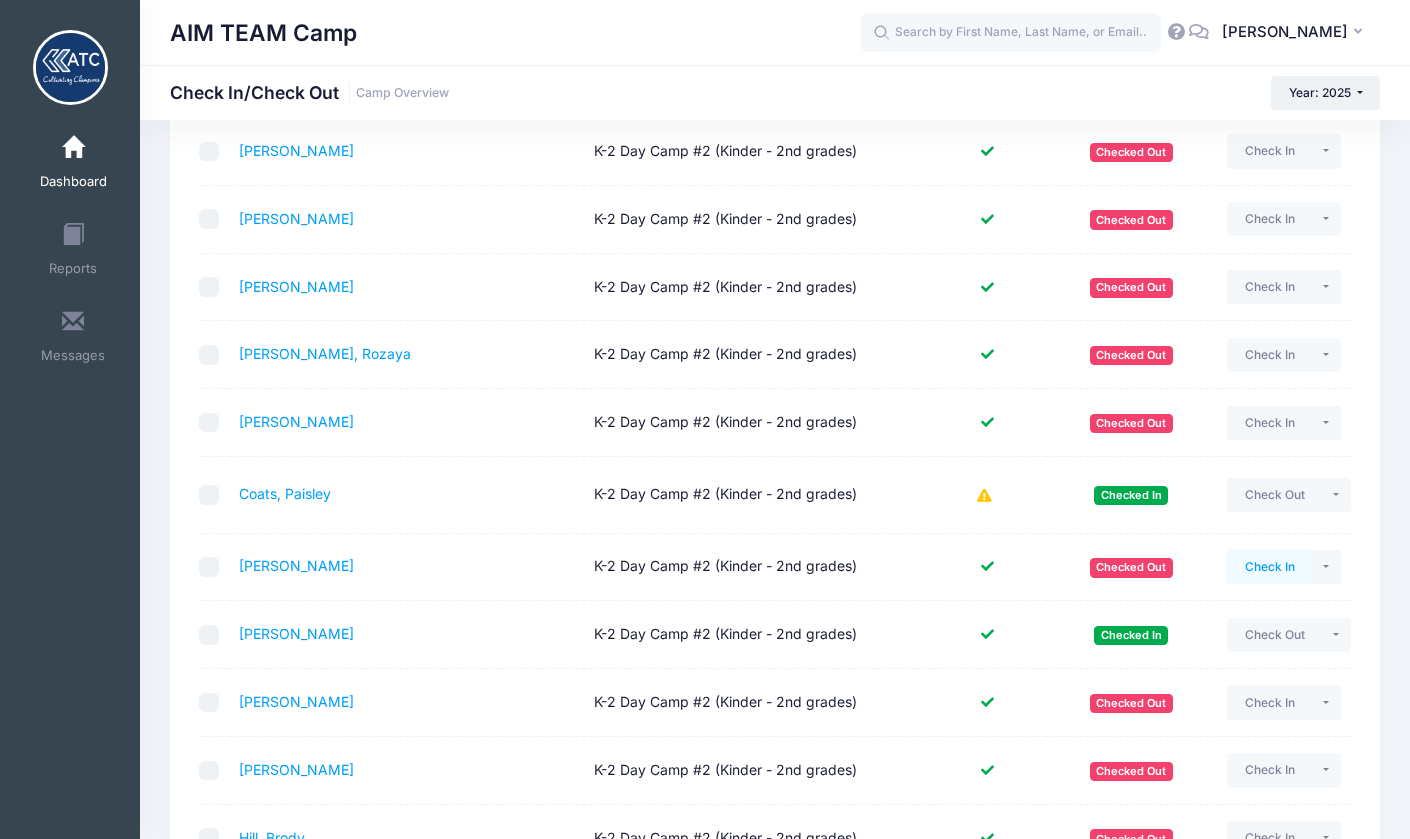scroll, scrollTop: 219, scrollLeft: 0, axis: vertical 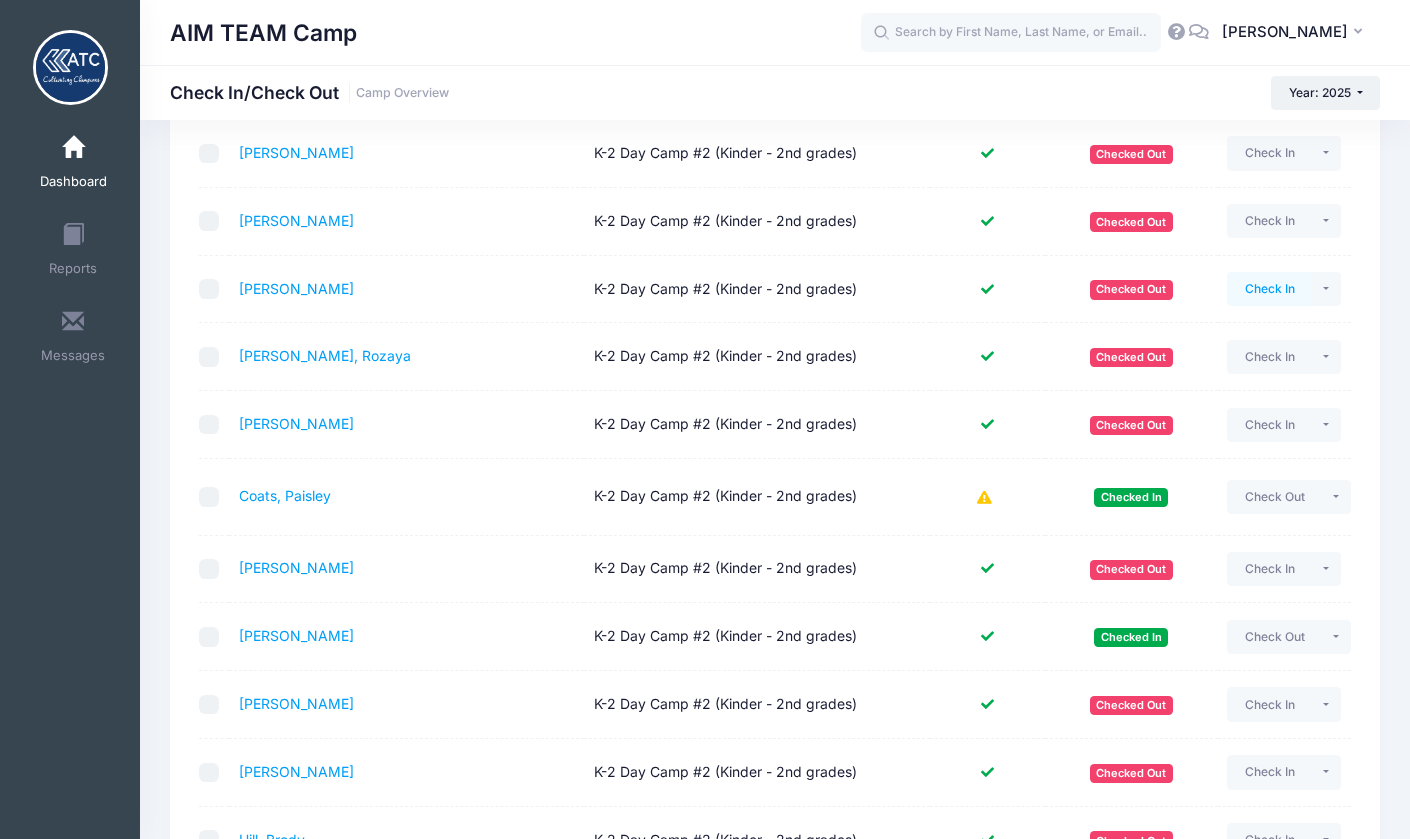 click on "Check In" at bounding box center (1269, 289) 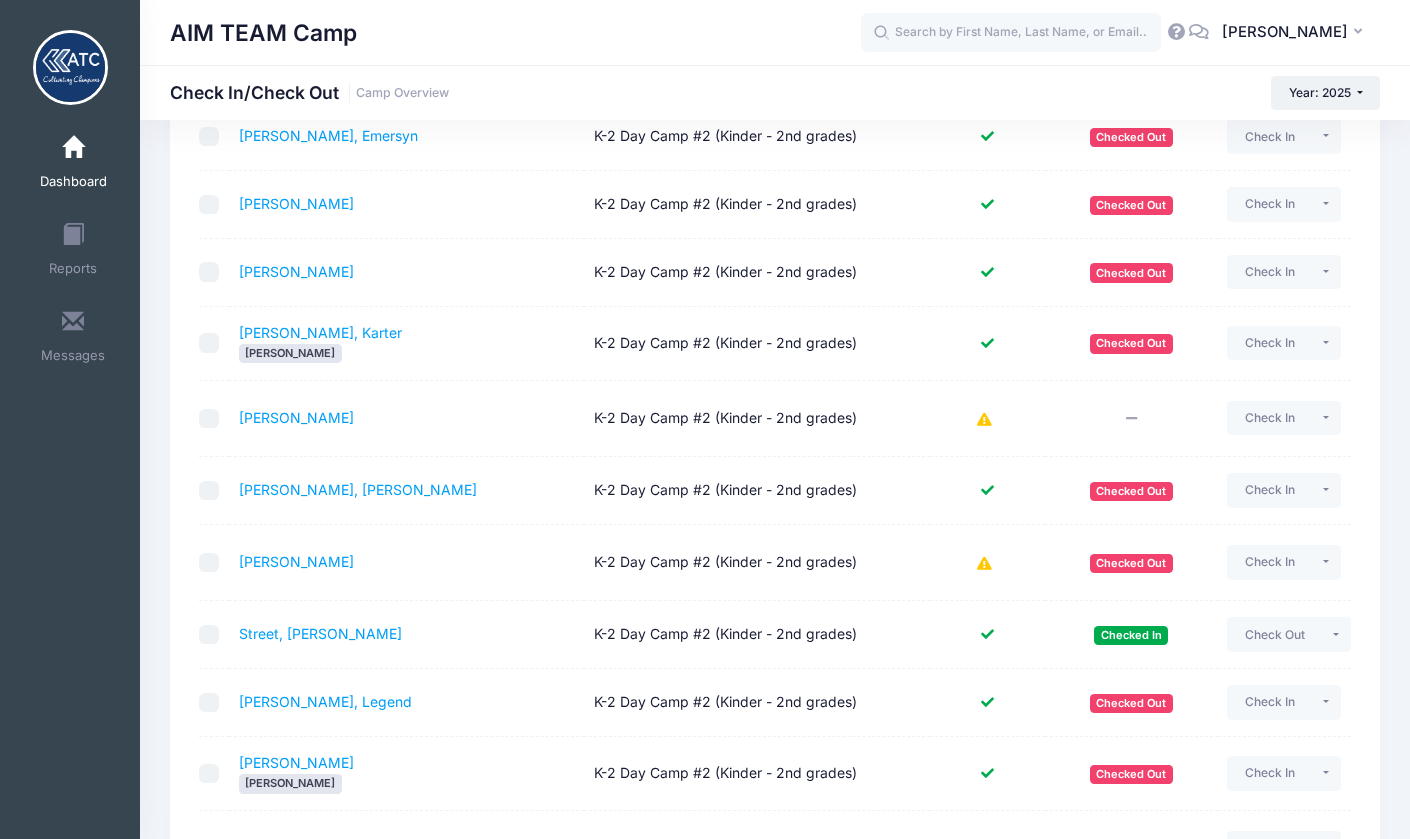 scroll, scrollTop: 1604, scrollLeft: 0, axis: vertical 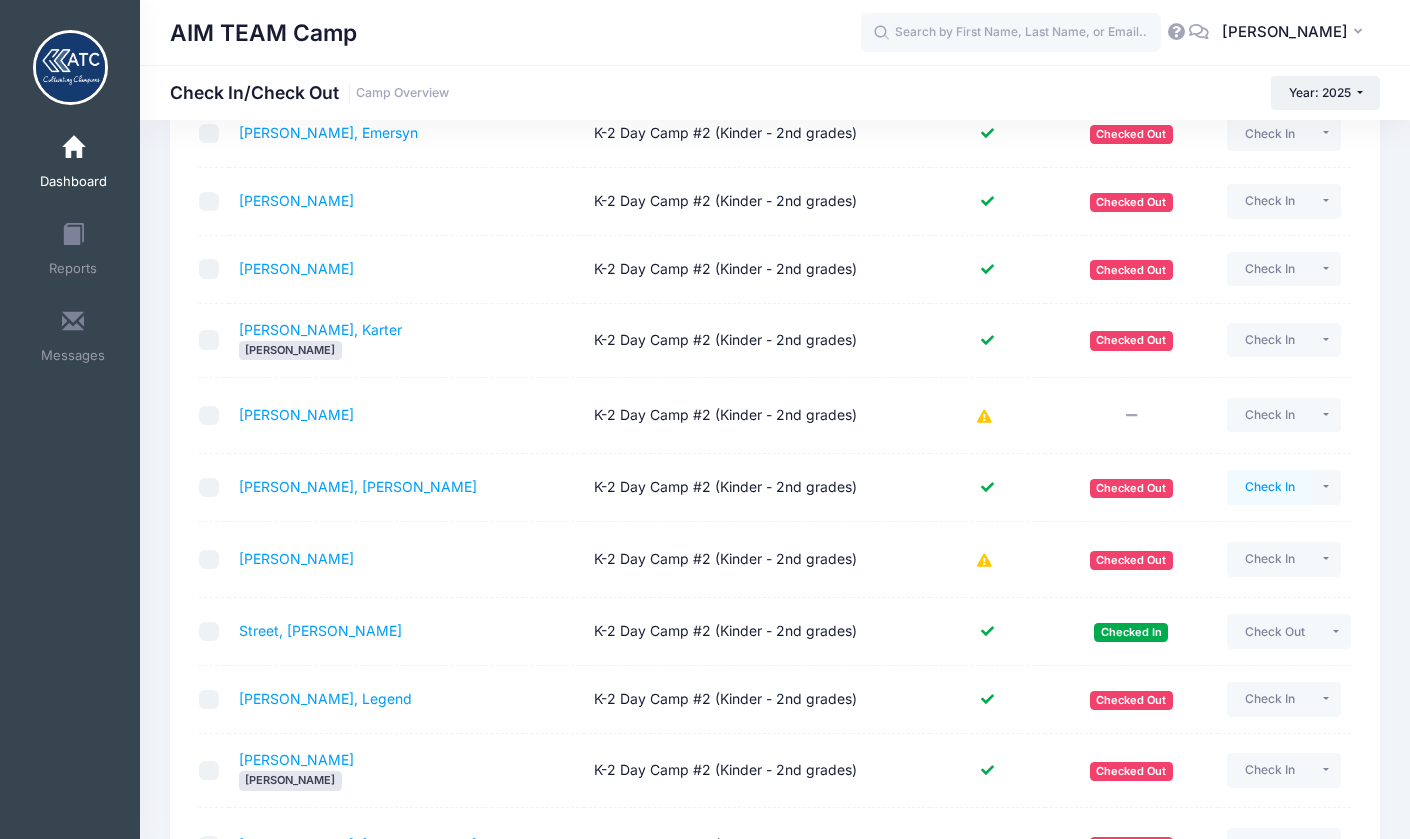 click on "Check In" at bounding box center (1269, 487) 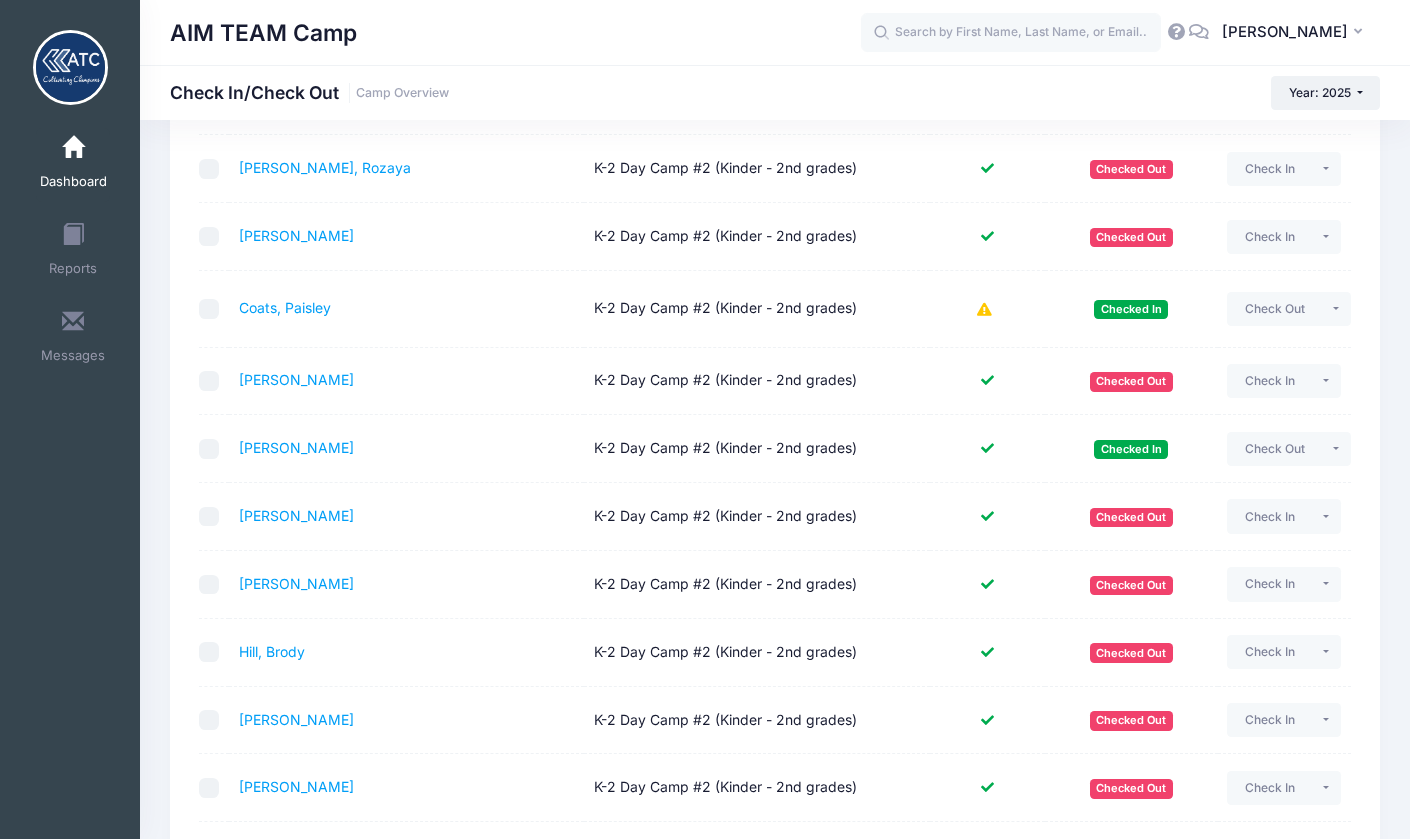 scroll, scrollTop: 379, scrollLeft: 0, axis: vertical 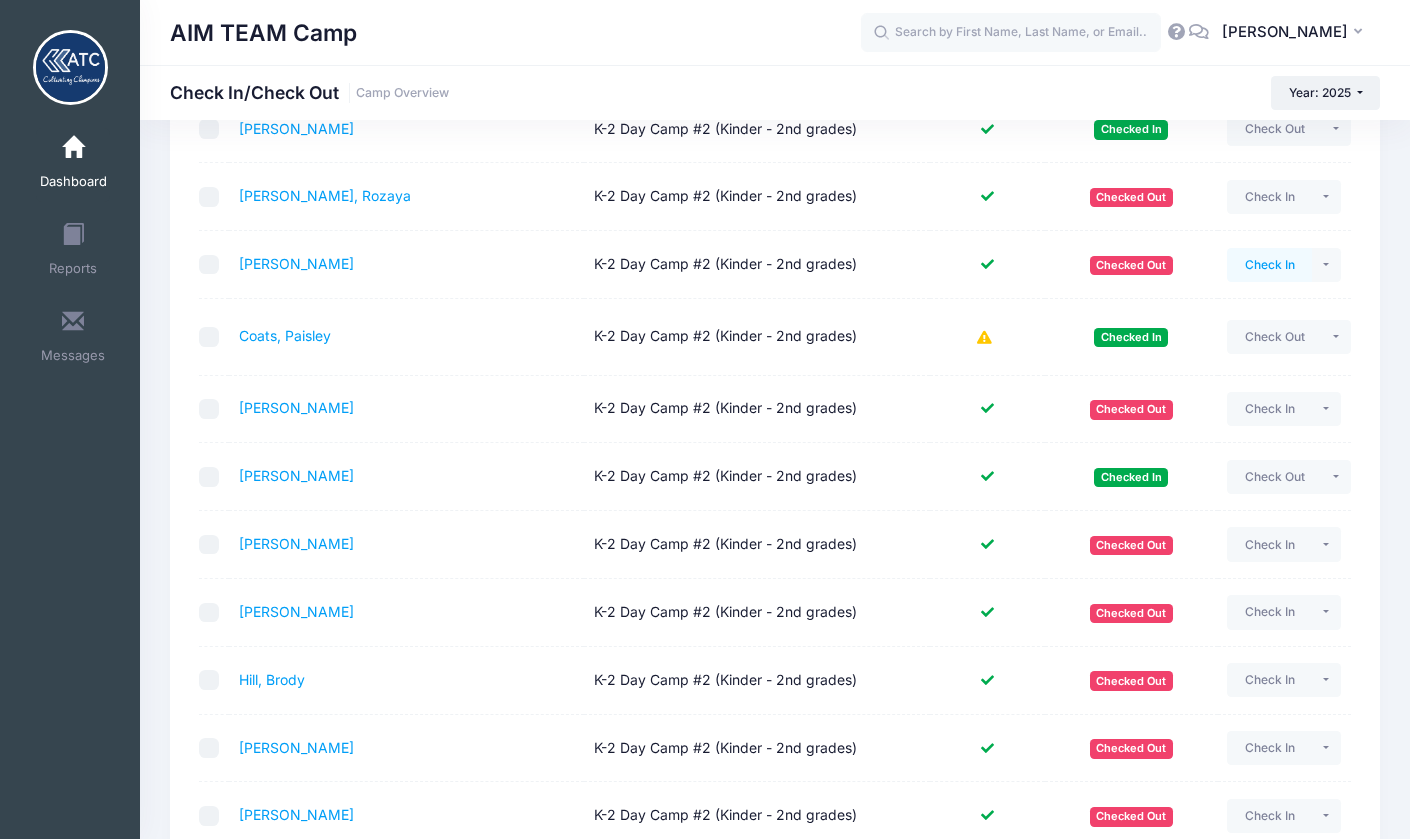 click on "Check In" at bounding box center (1269, 265) 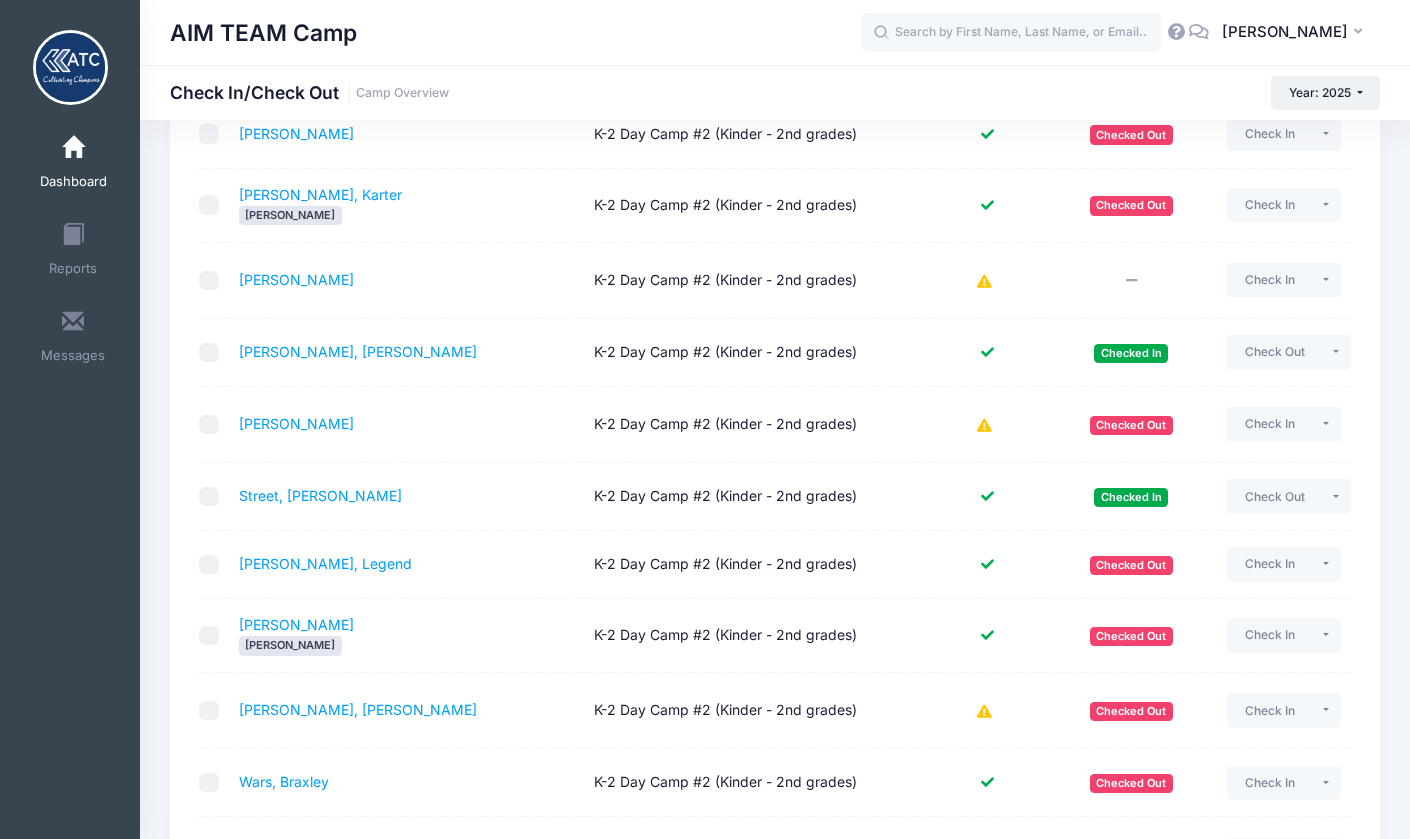 scroll, scrollTop: 1746, scrollLeft: 0, axis: vertical 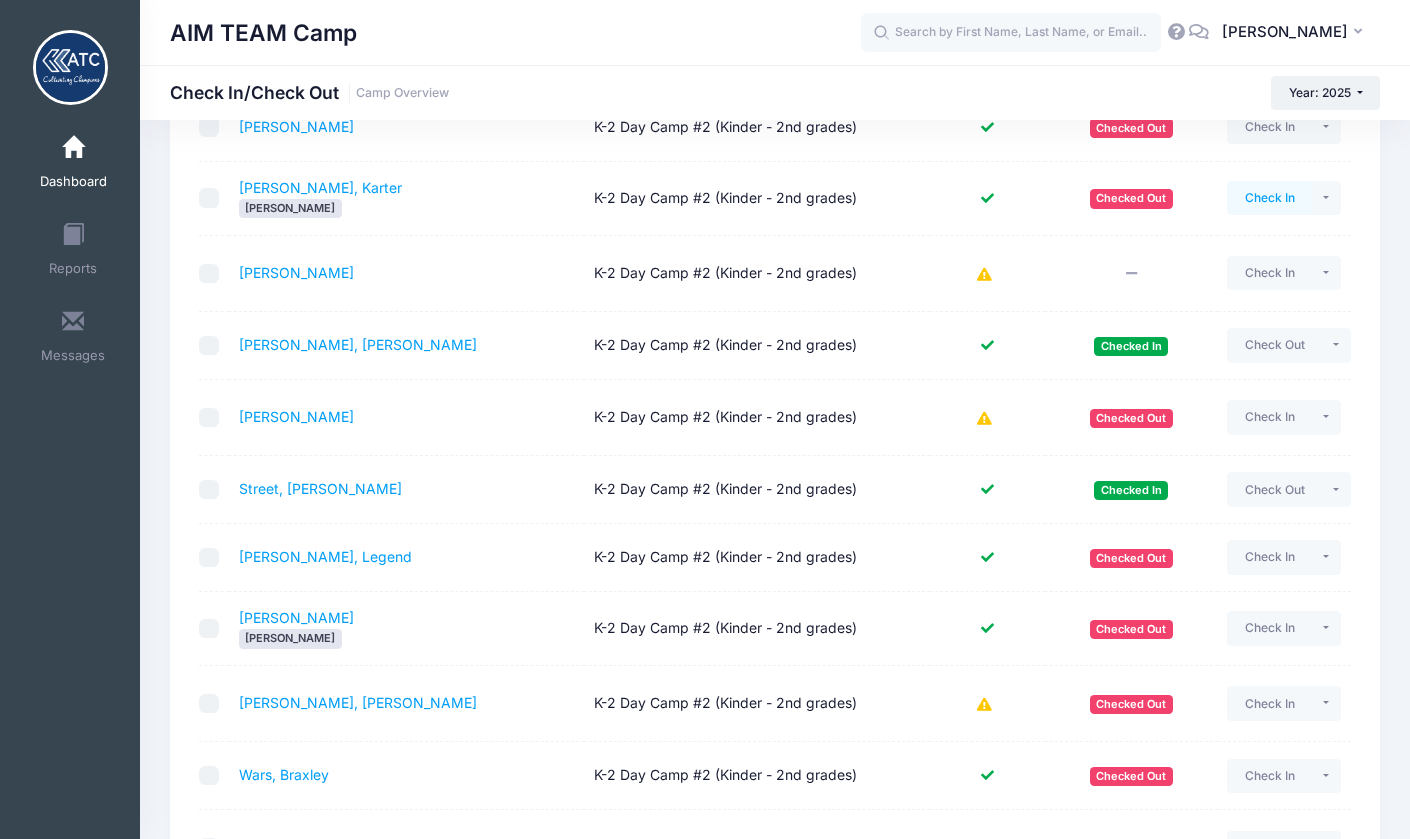 click on "Check In" at bounding box center [1269, 198] 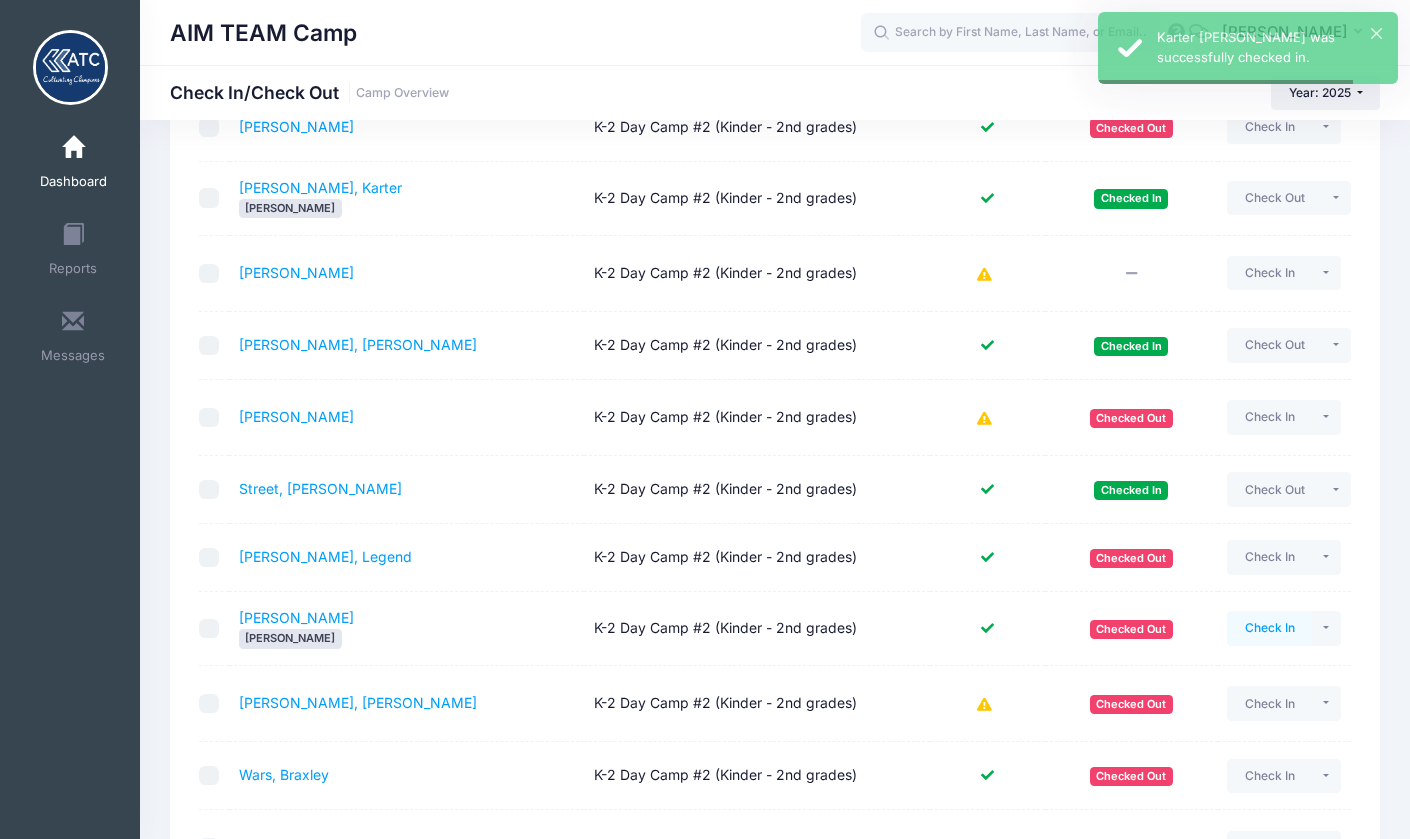 click on "Check In" at bounding box center [1269, 628] 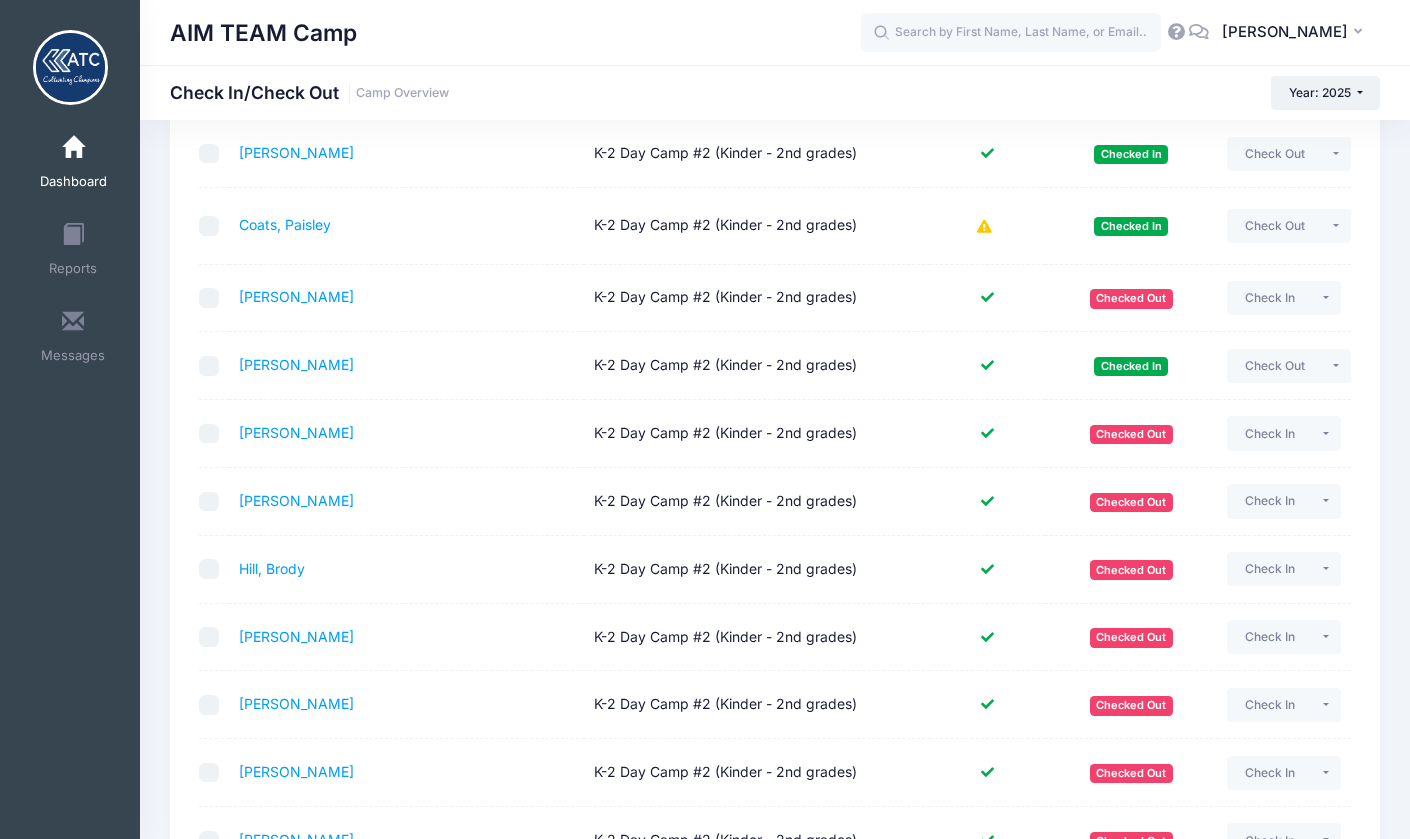 scroll, scrollTop: 487, scrollLeft: 0, axis: vertical 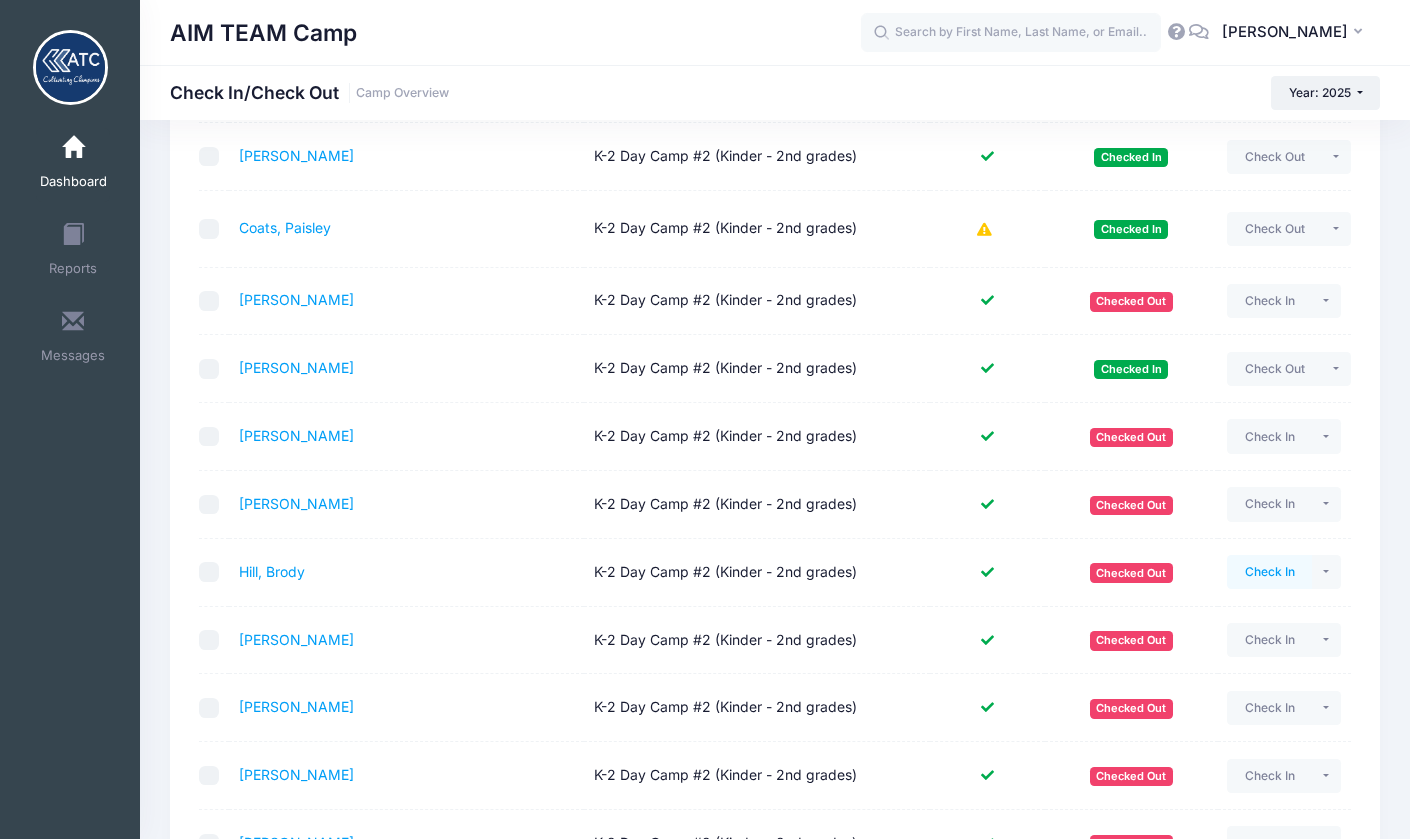 click on "Check In" at bounding box center [1269, 572] 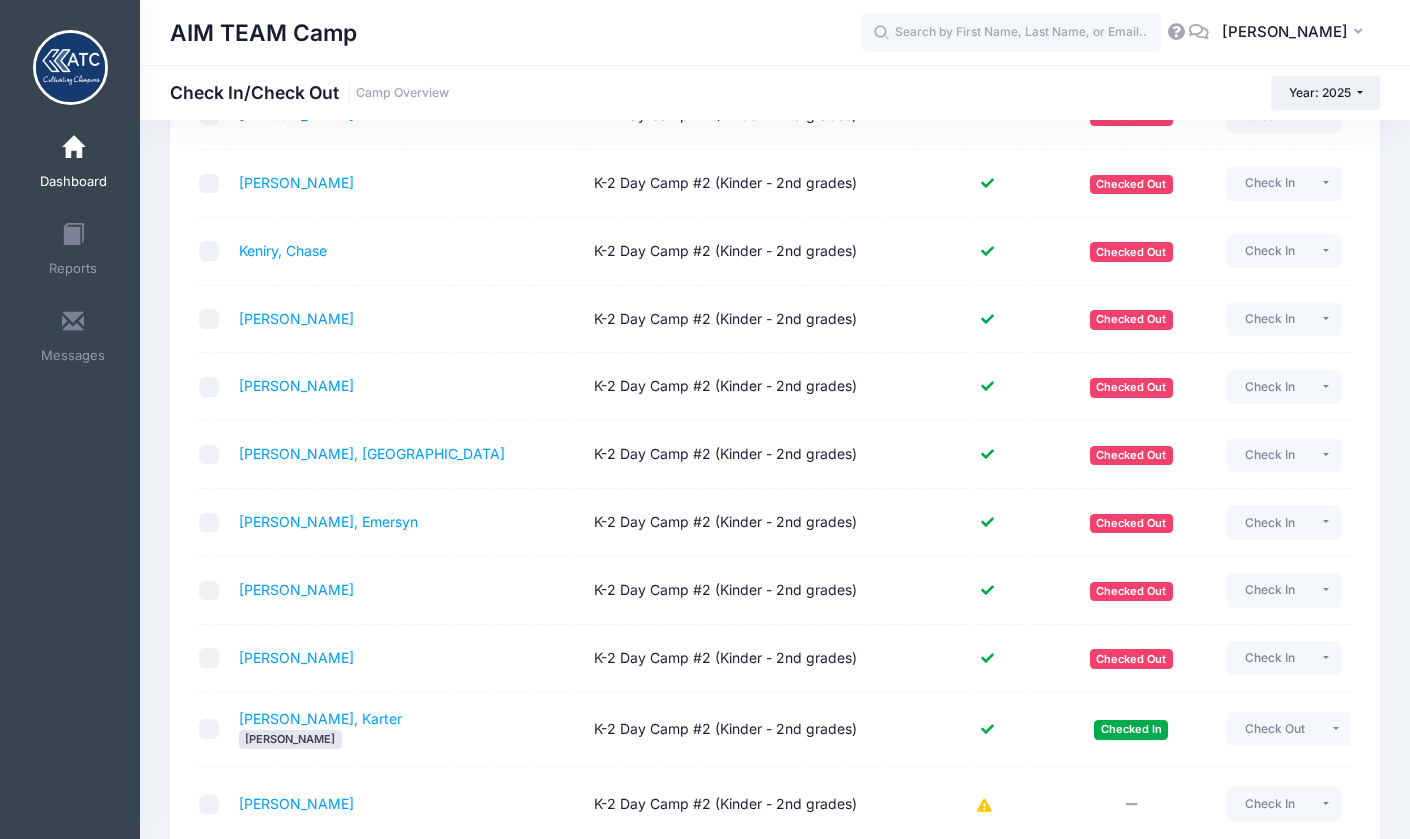 scroll, scrollTop: 1228, scrollLeft: 0, axis: vertical 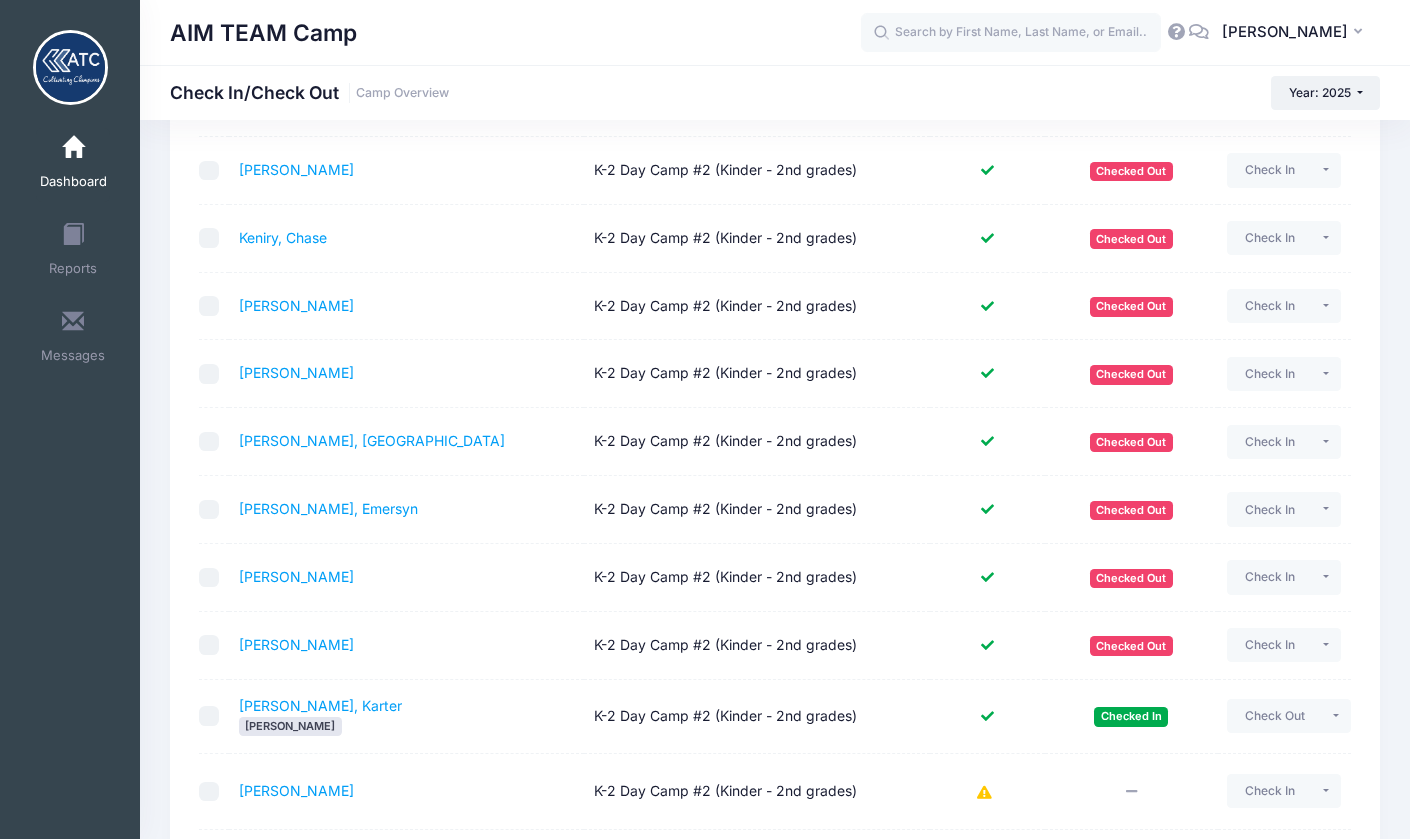 click on "Check In
Payment Reminder
Document Reminder
Enter Payment
Clear Status" at bounding box center [1284, 442] 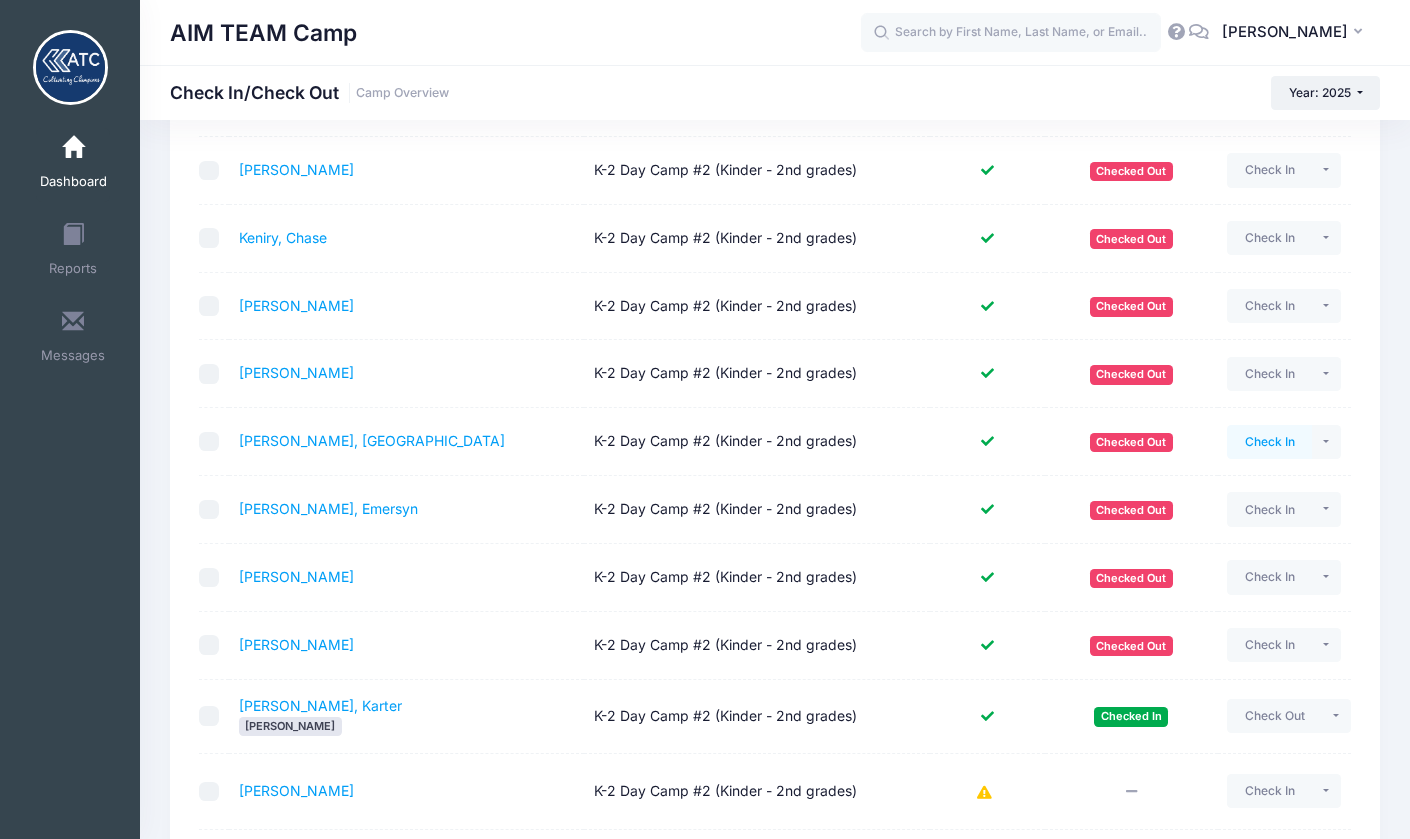click on "Check In" at bounding box center (1269, 442) 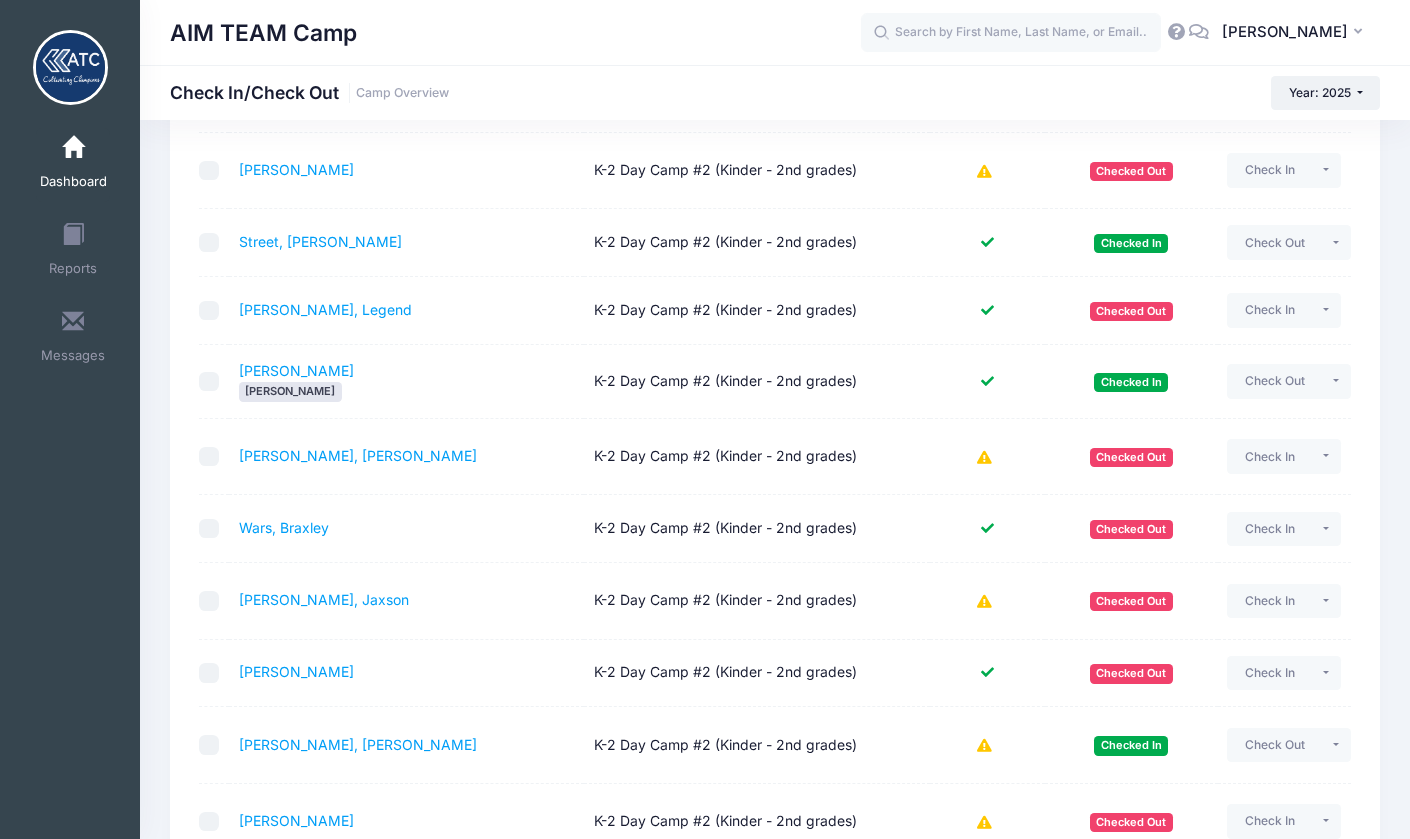 scroll, scrollTop: 2001, scrollLeft: 0, axis: vertical 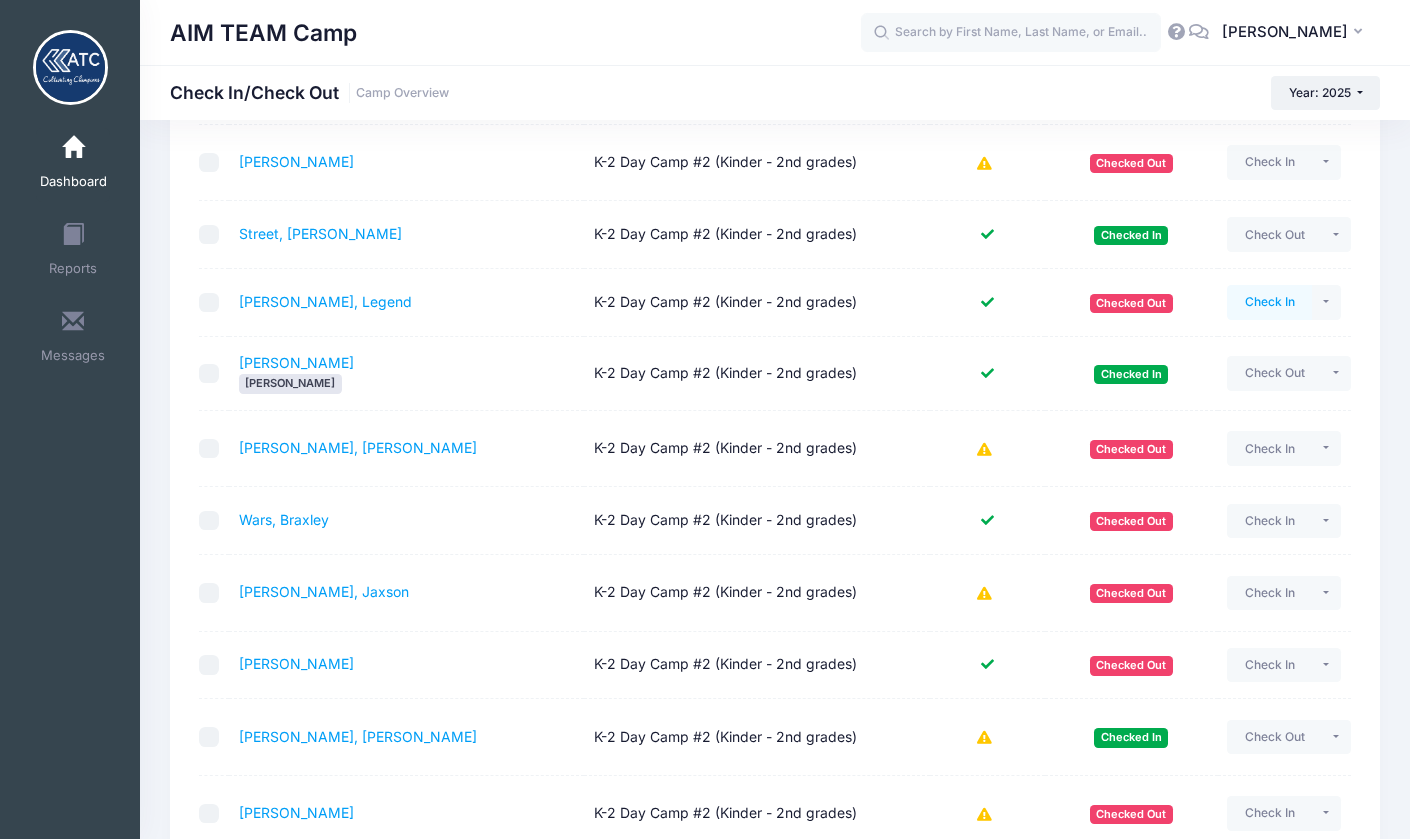 click on "Check In" at bounding box center [1269, 302] 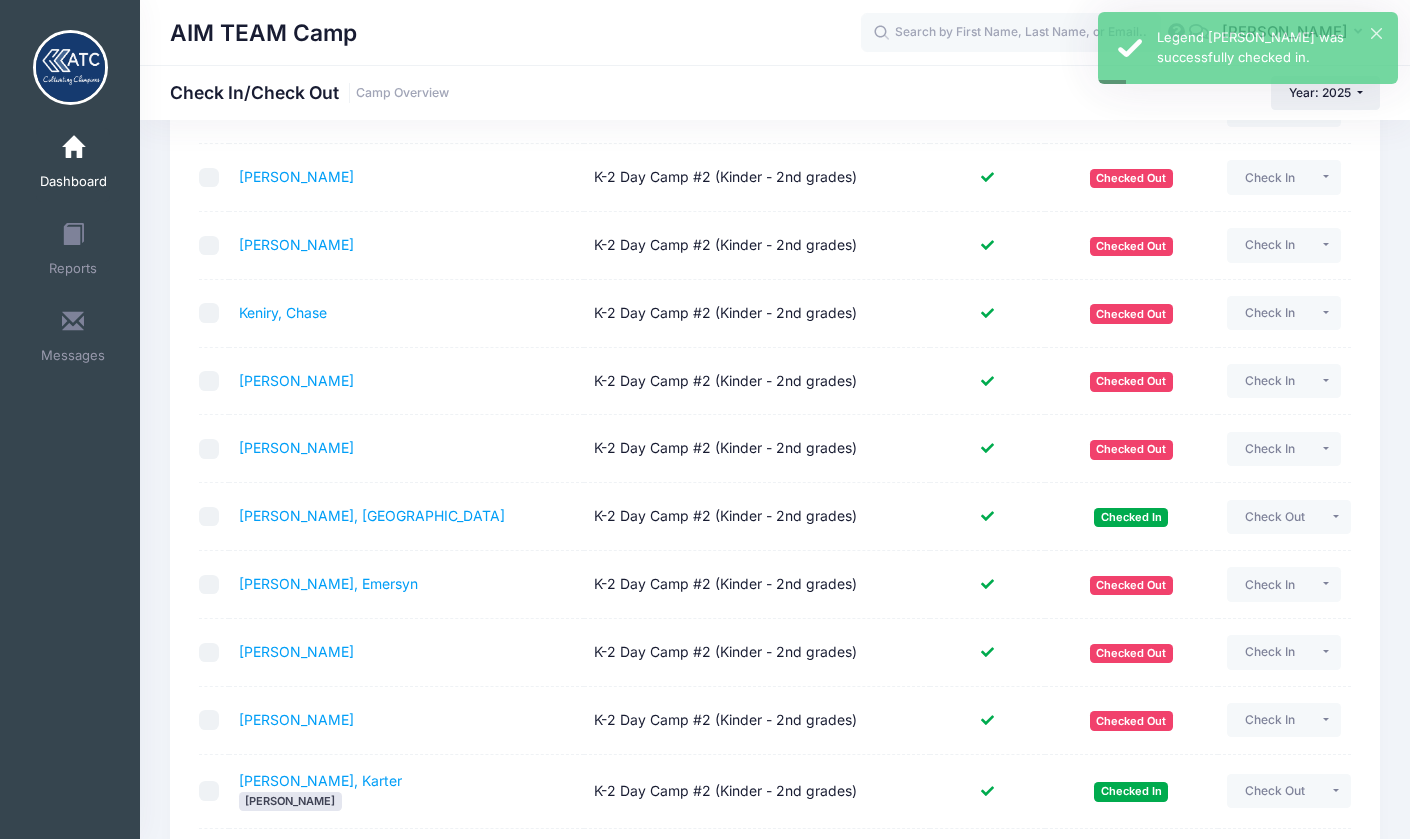 scroll, scrollTop: 1121, scrollLeft: 0, axis: vertical 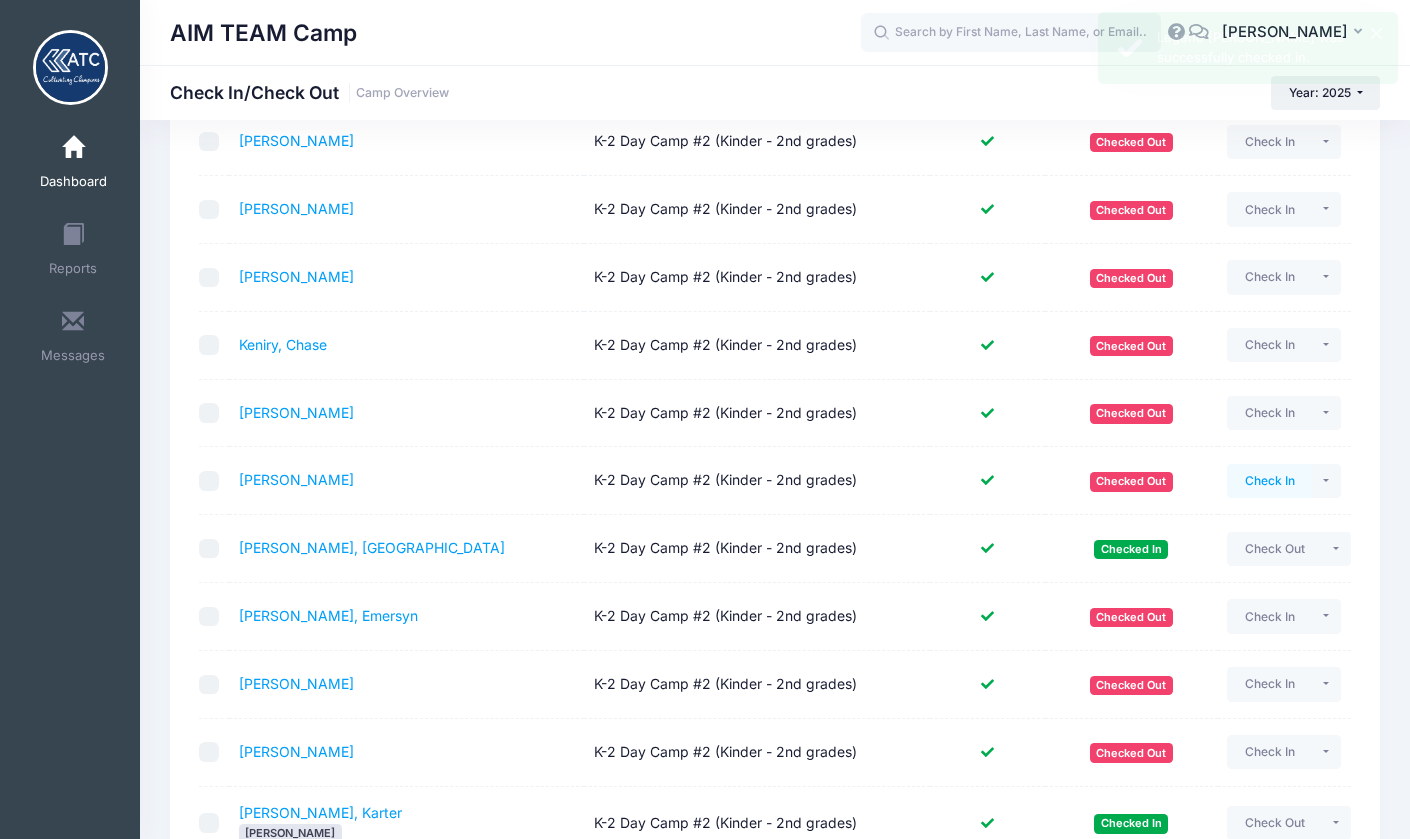 click on "Check In" at bounding box center (1269, 481) 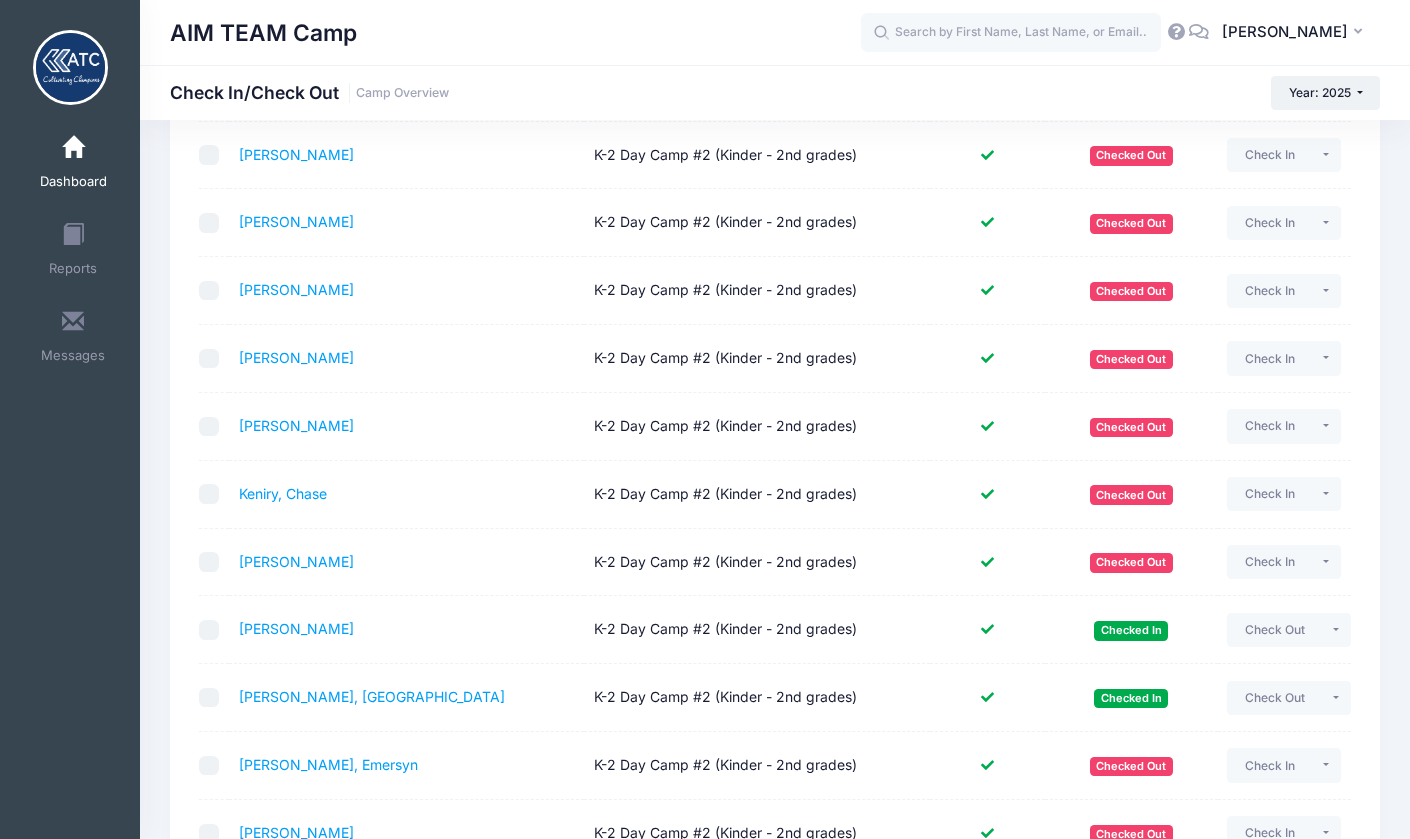 scroll, scrollTop: 965, scrollLeft: 0, axis: vertical 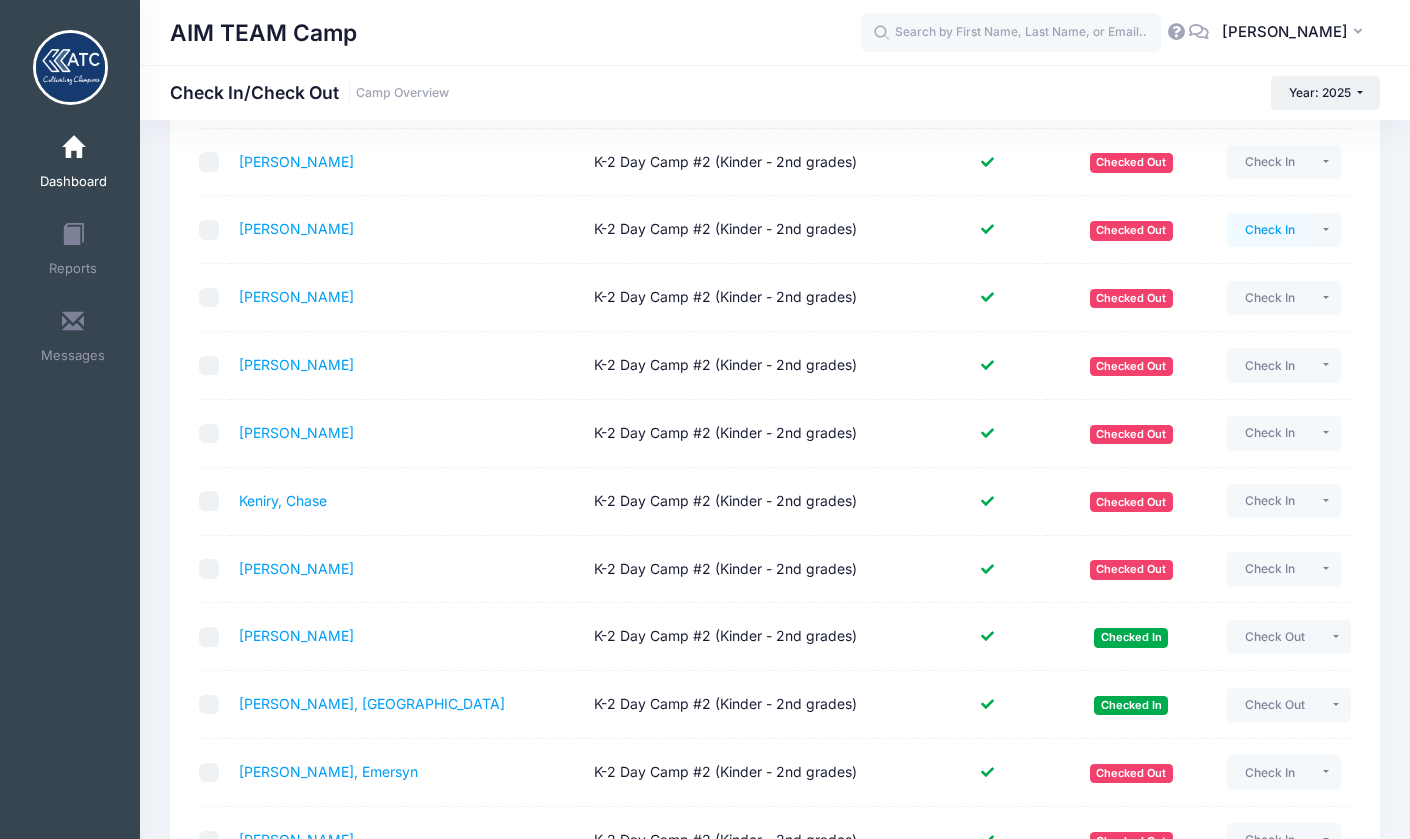 click on "Check In" at bounding box center [1269, 230] 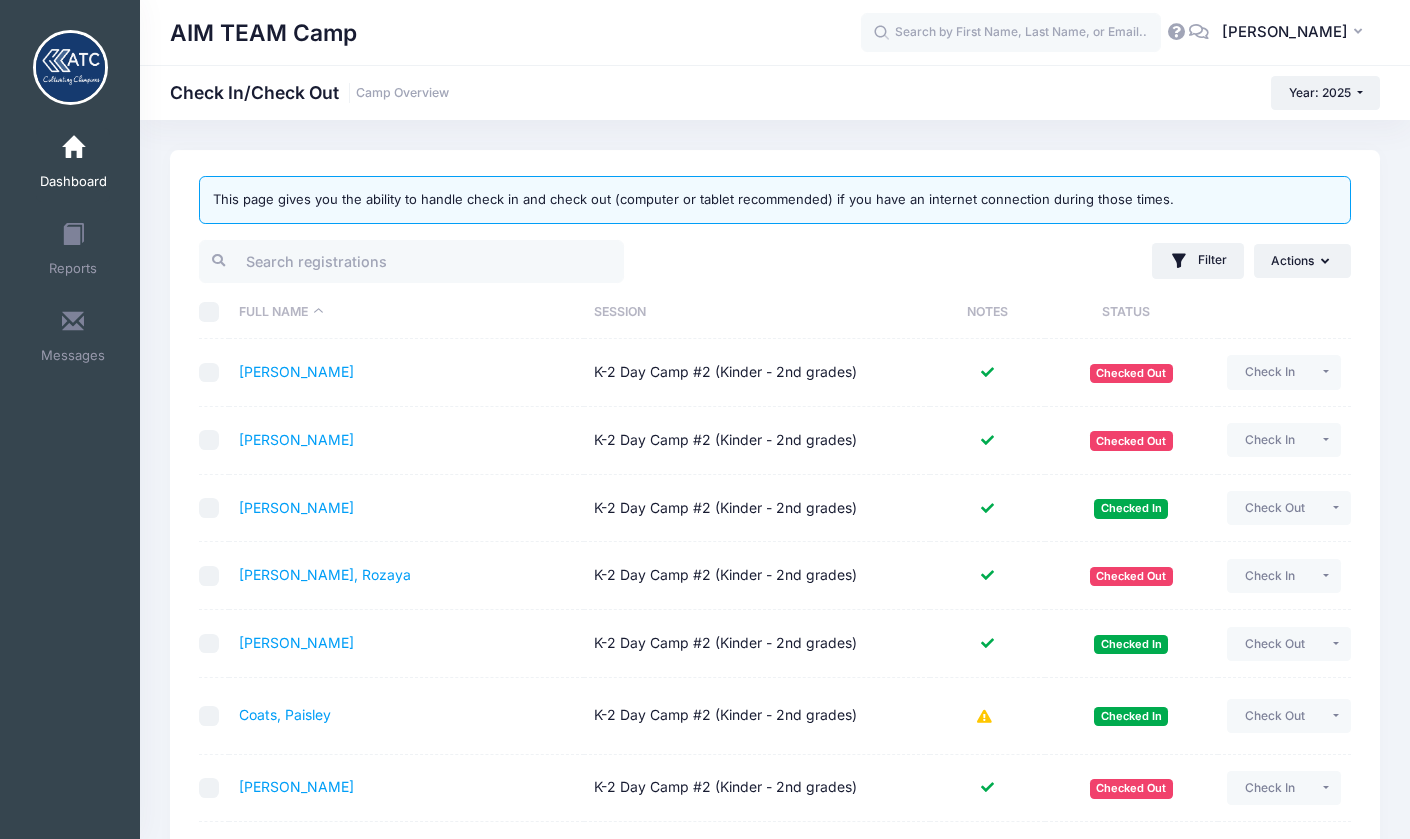 scroll, scrollTop: 0, scrollLeft: 0, axis: both 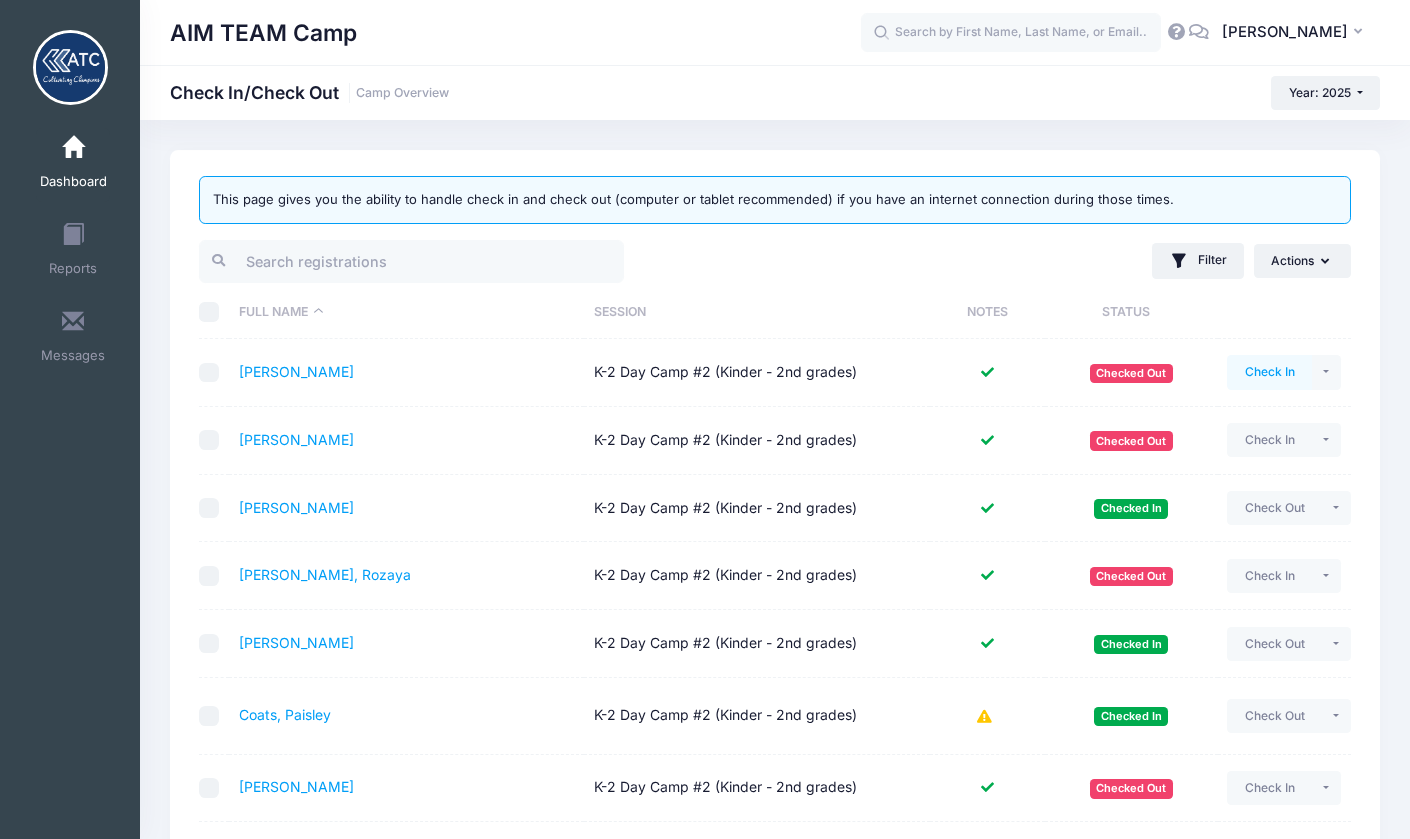 click on "Check In" at bounding box center [1269, 372] 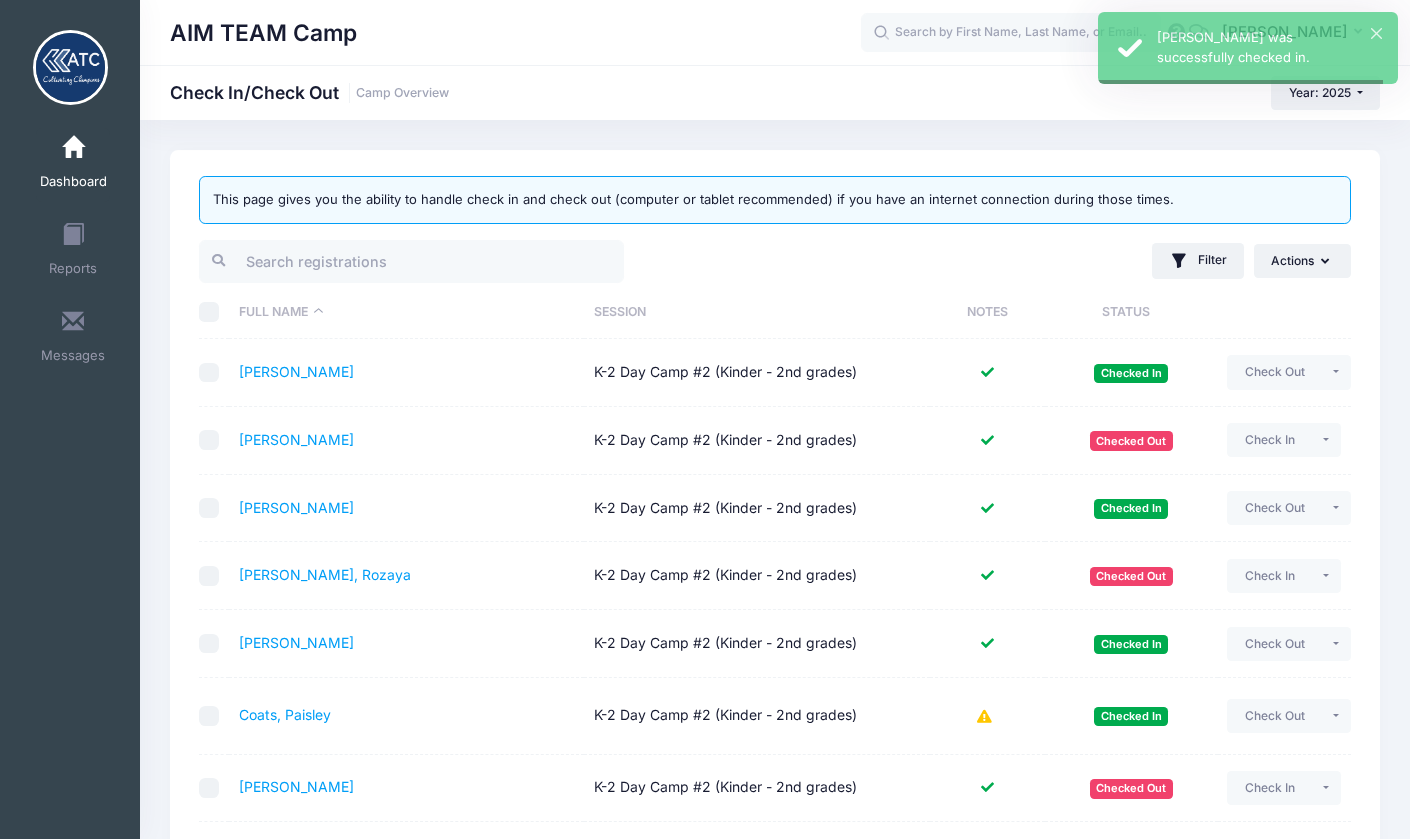 click on "Check In" at bounding box center (1269, 440) 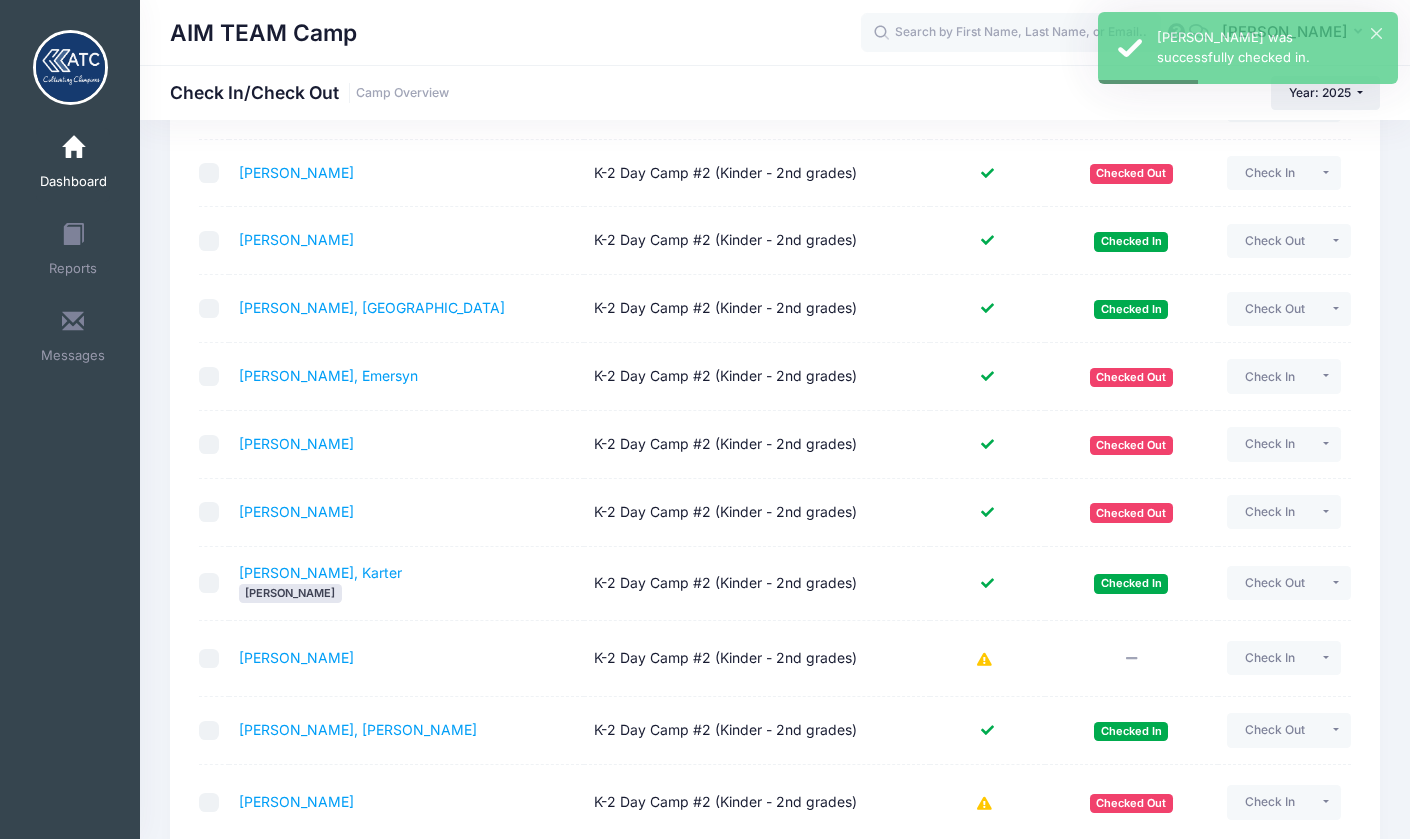 scroll, scrollTop: 1375, scrollLeft: 0, axis: vertical 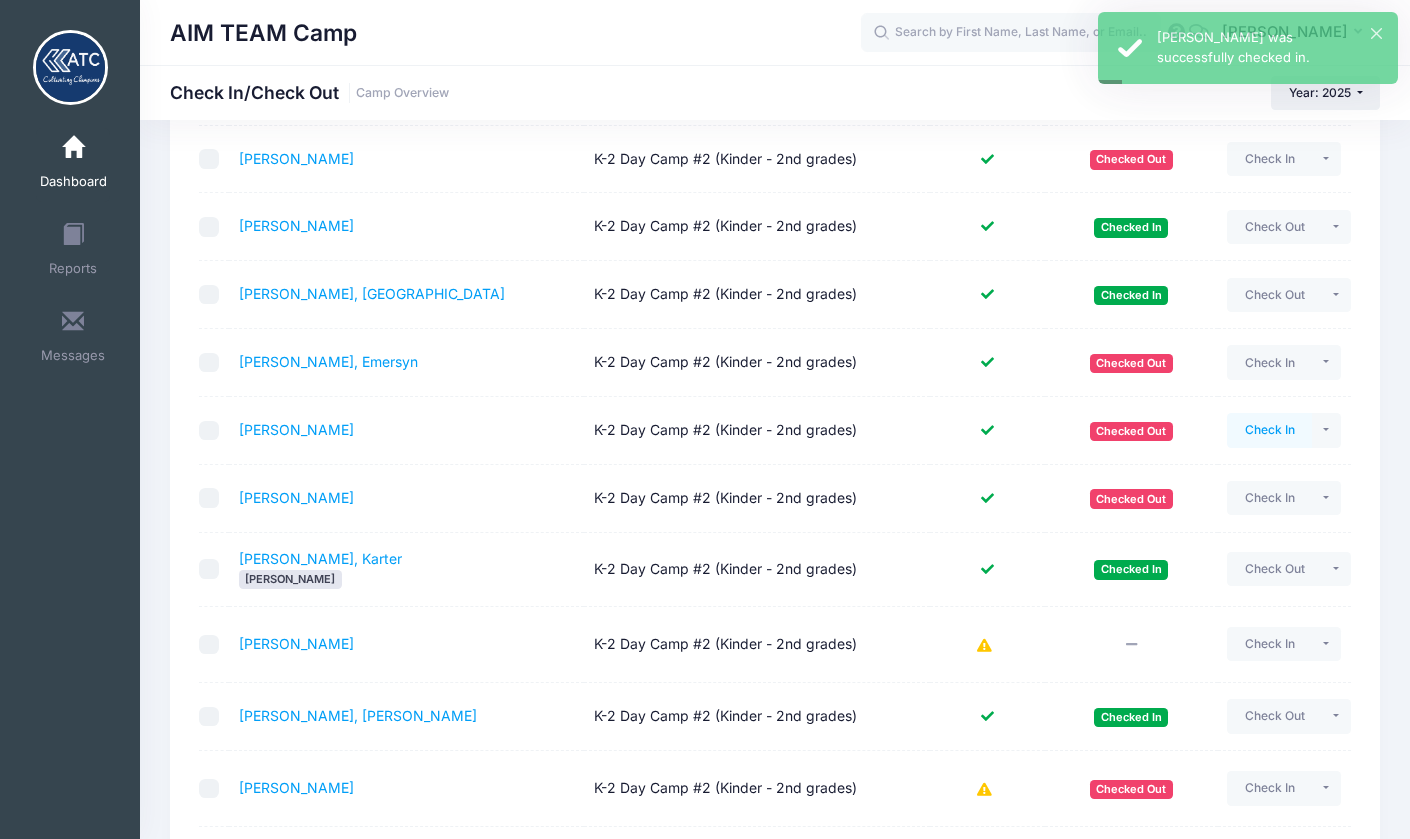 click on "Check In" at bounding box center [1269, 430] 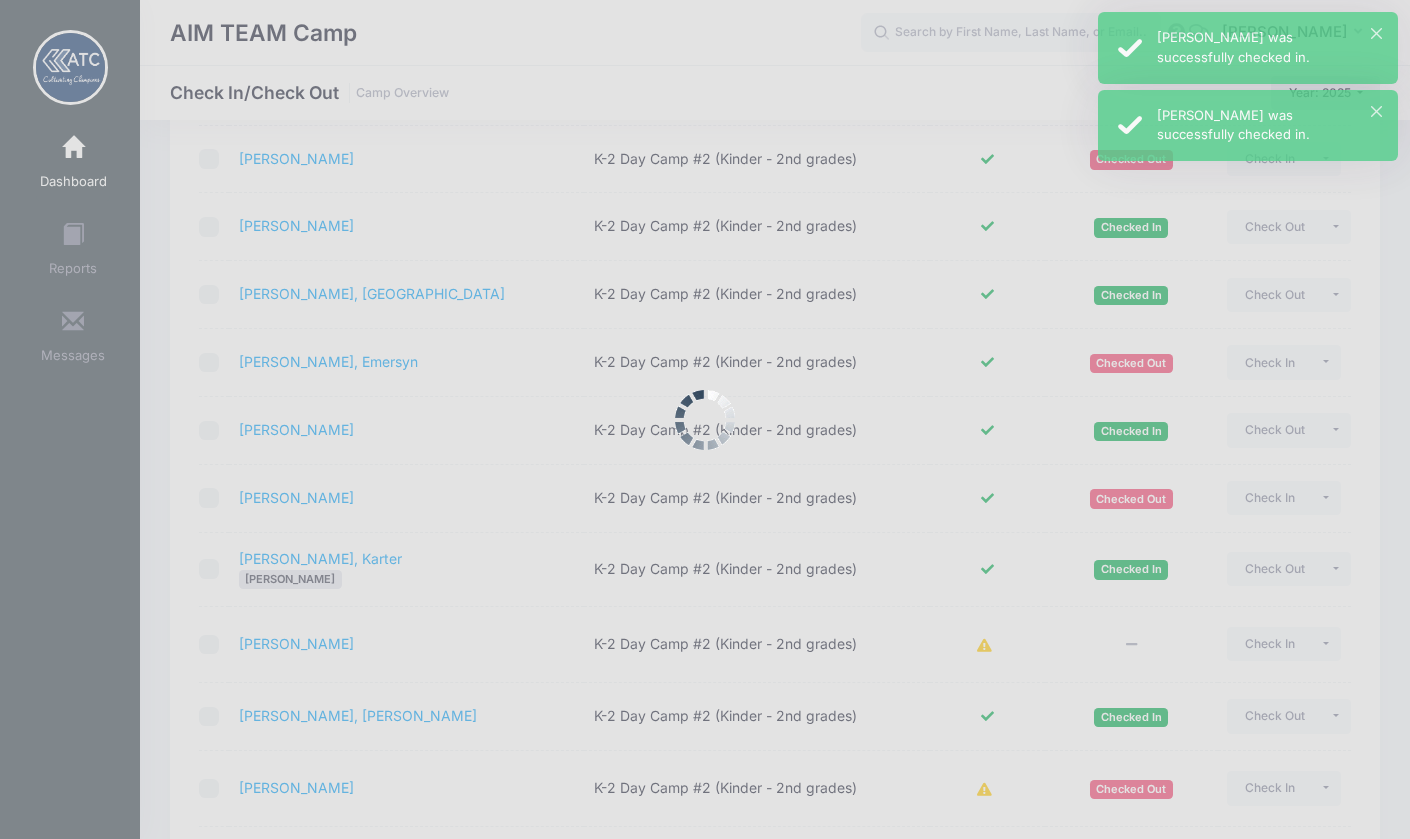 click at bounding box center [705, 419] 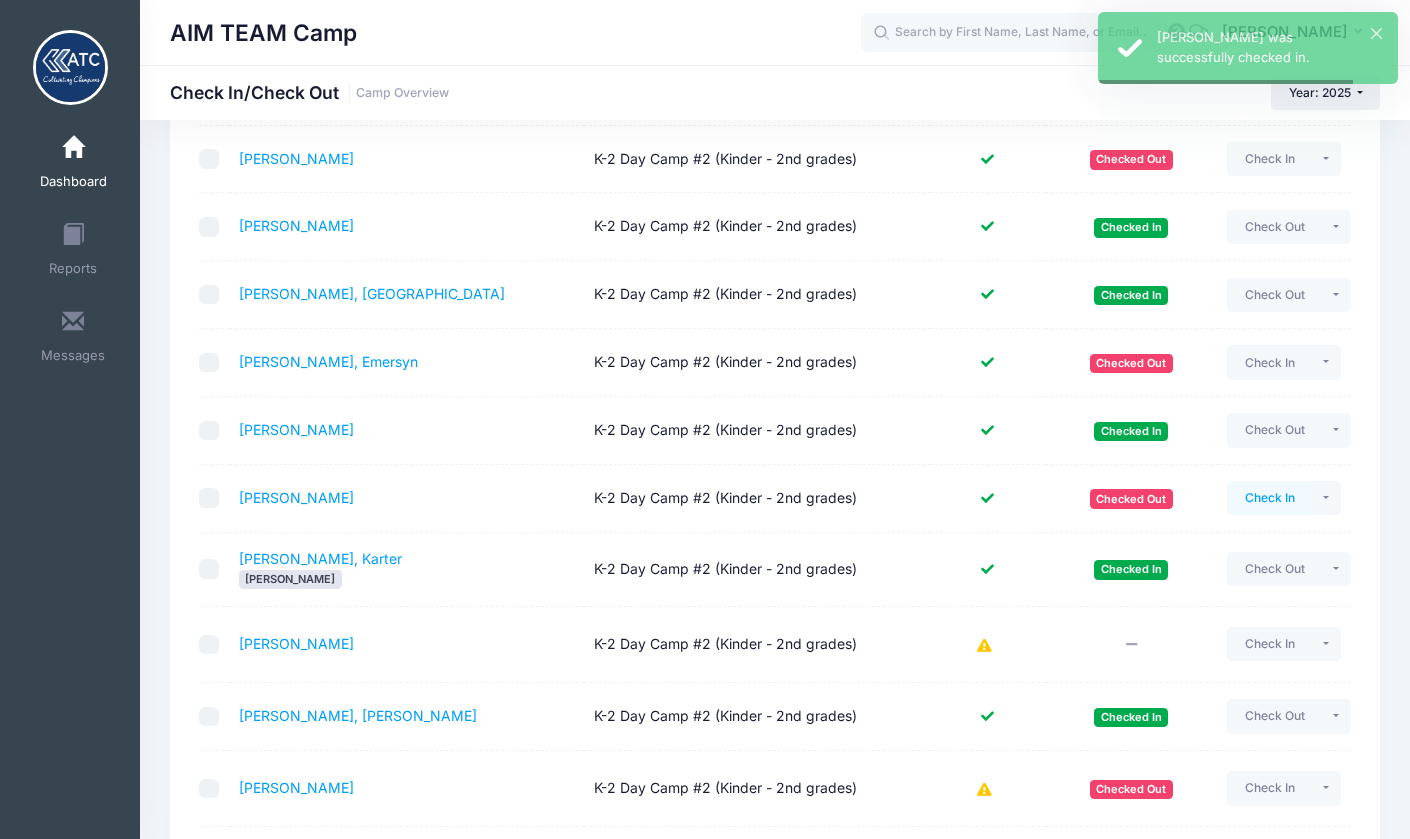 click on "Check In" at bounding box center (1269, 498) 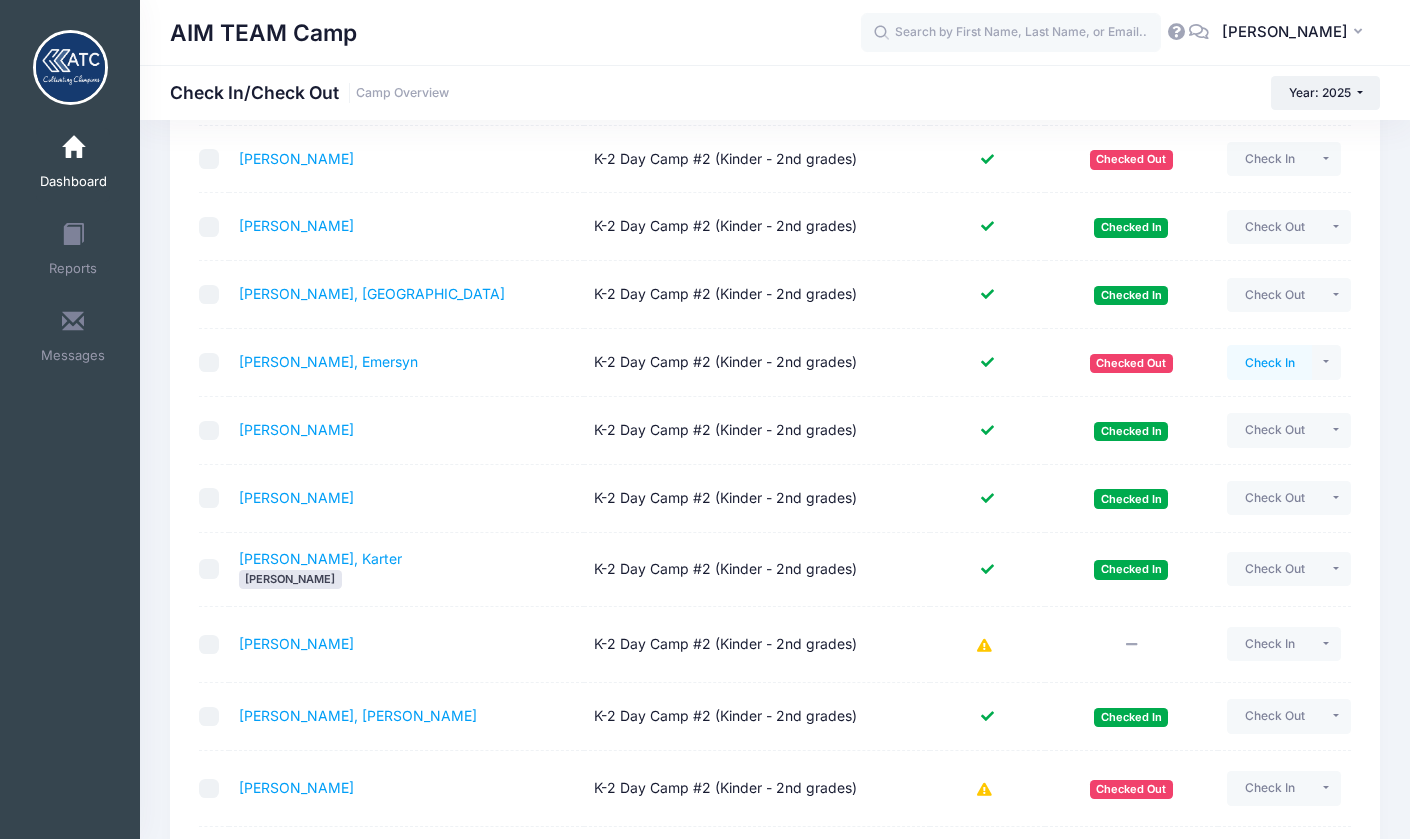 click on "Check In" at bounding box center (1269, 362) 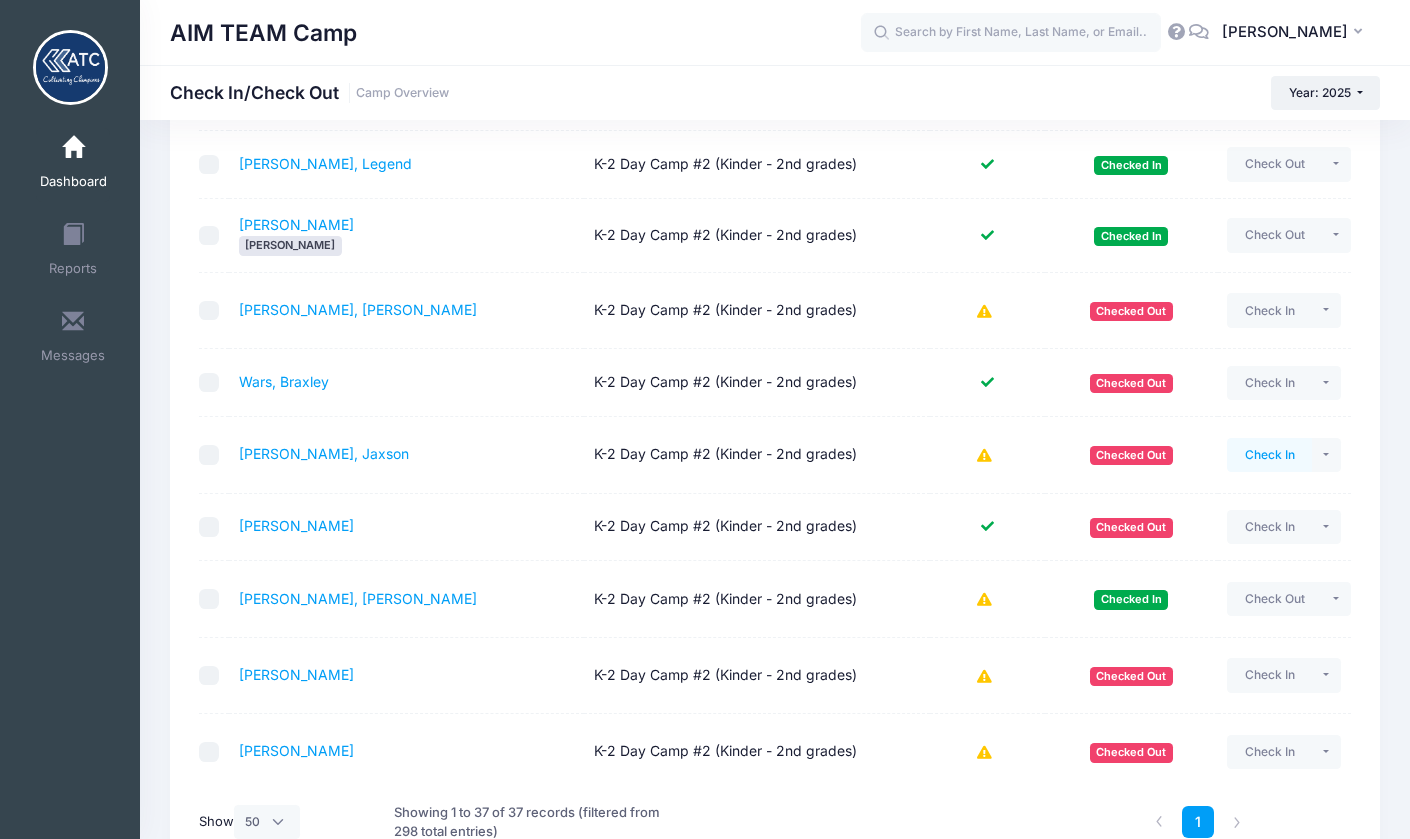 scroll, scrollTop: 2138, scrollLeft: 0, axis: vertical 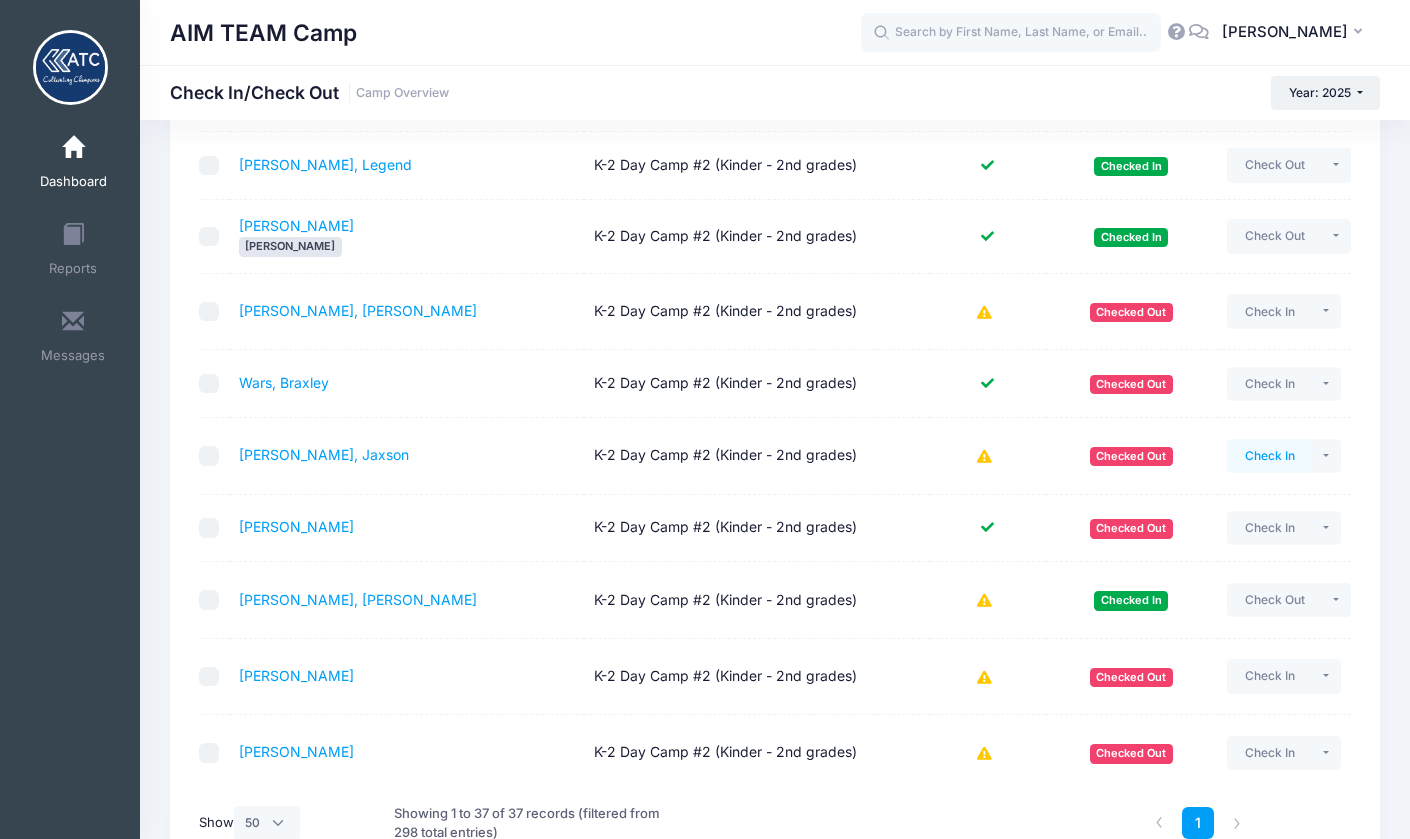 click on "Check In" at bounding box center (1269, 456) 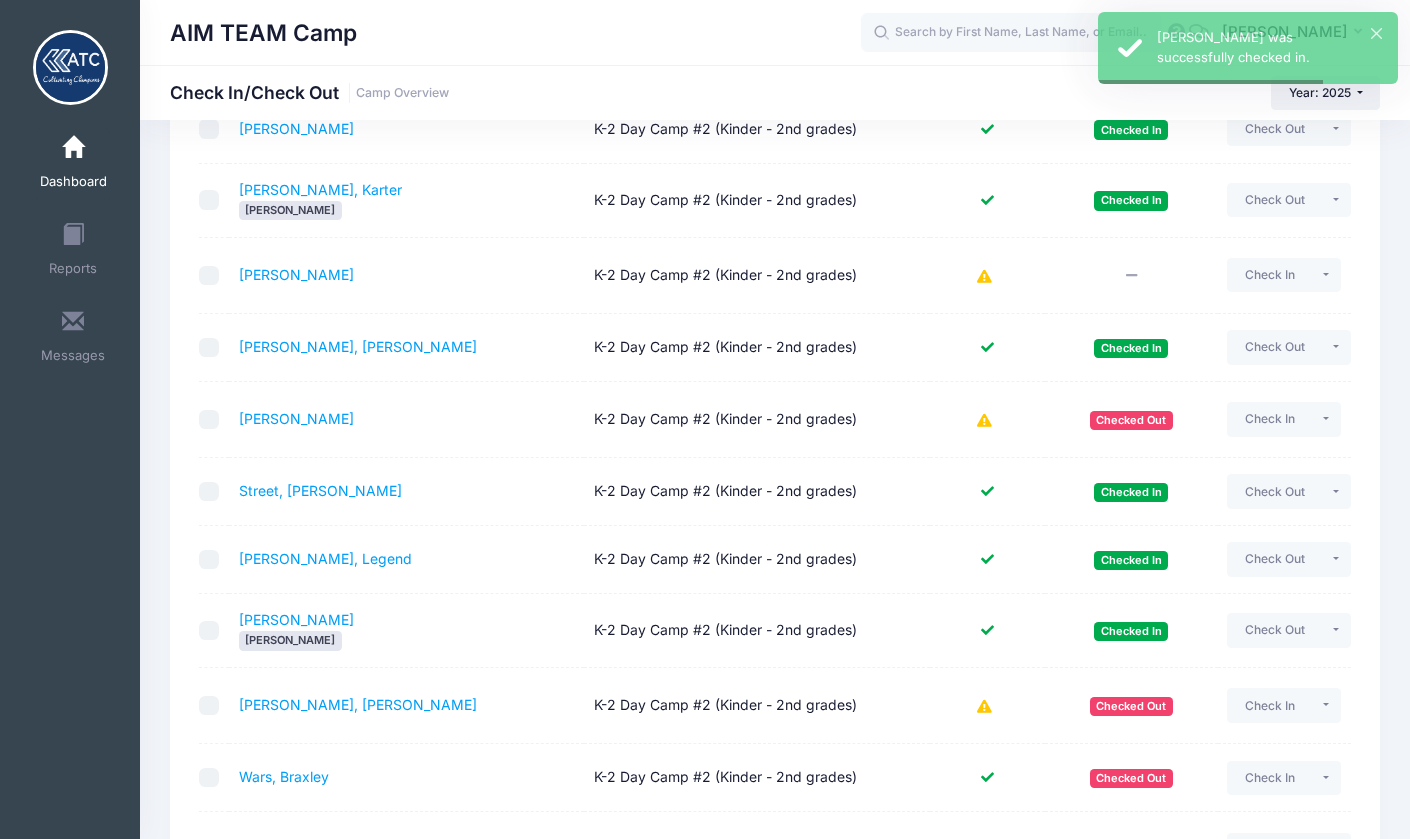 scroll, scrollTop: 1773, scrollLeft: 0, axis: vertical 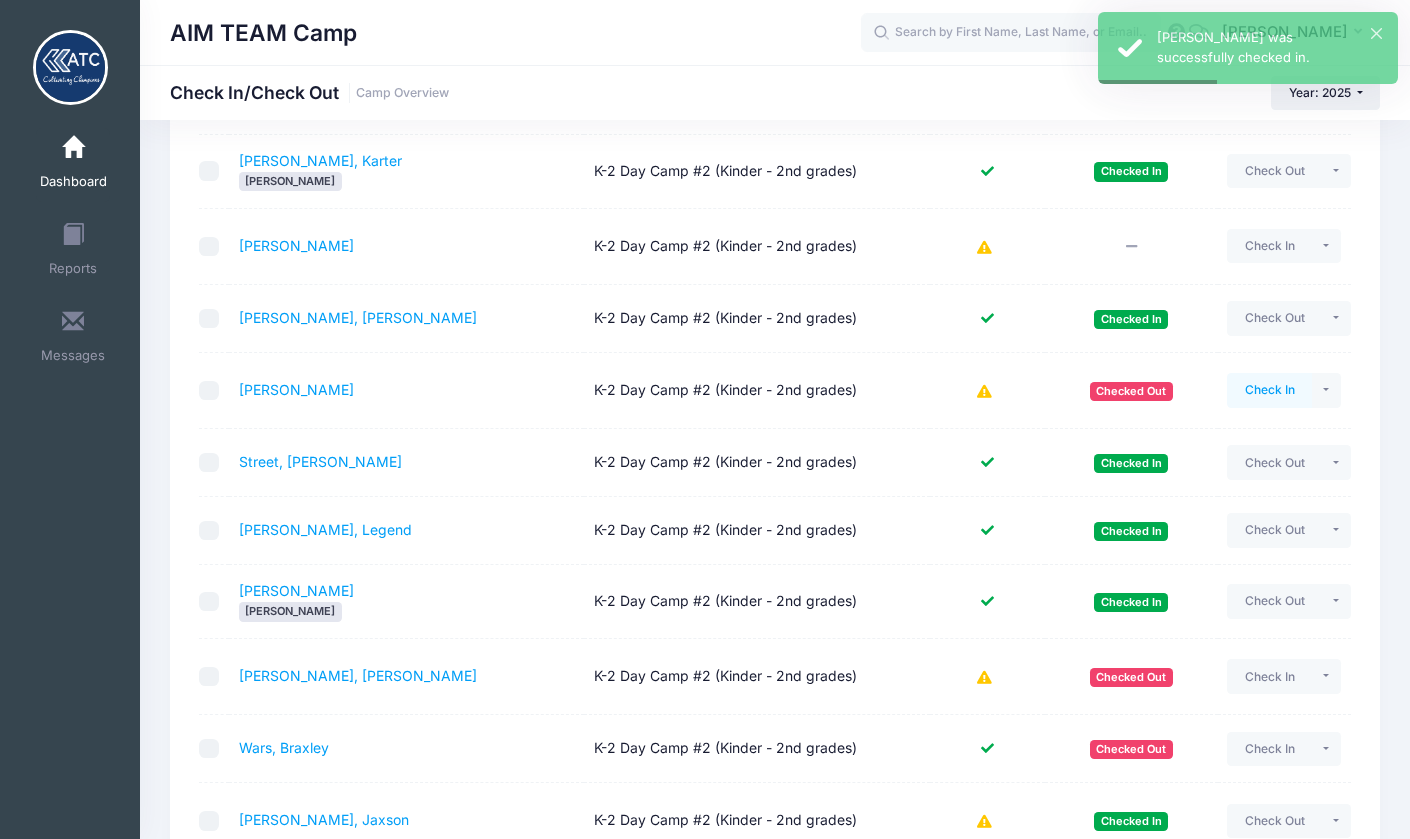 click on "Check In" at bounding box center (1269, 390) 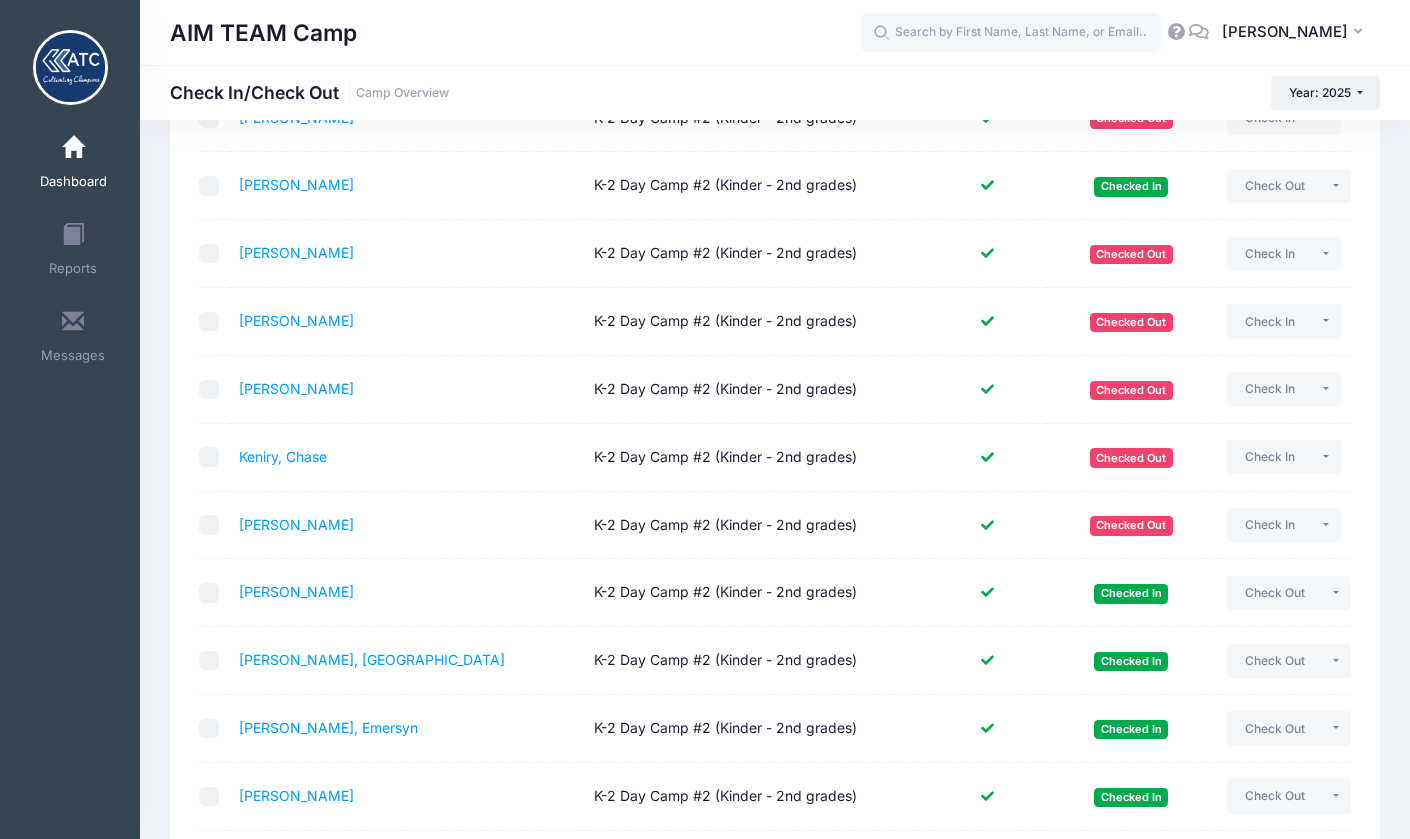 scroll, scrollTop: 907, scrollLeft: 0, axis: vertical 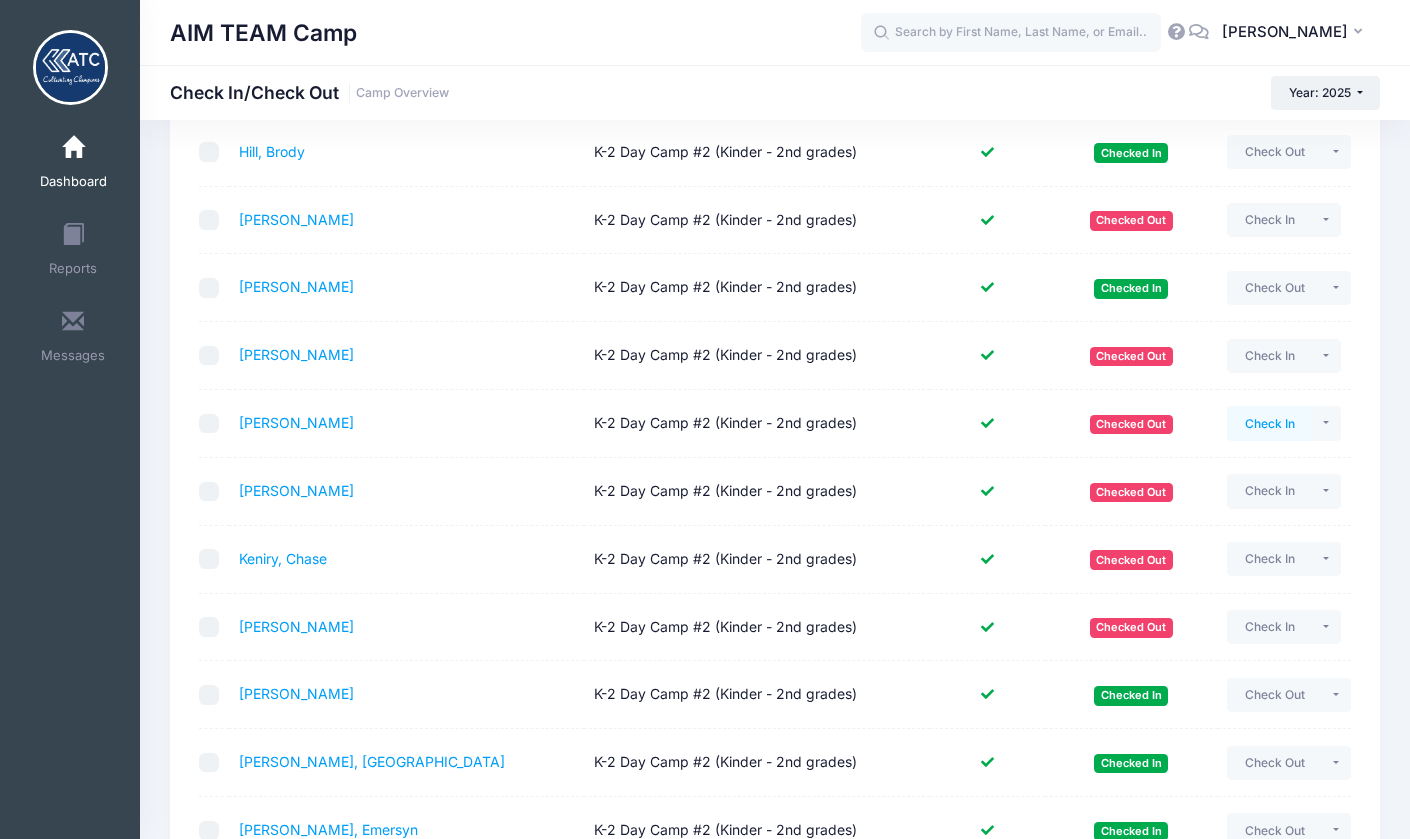 click on "Check In" at bounding box center [1269, 423] 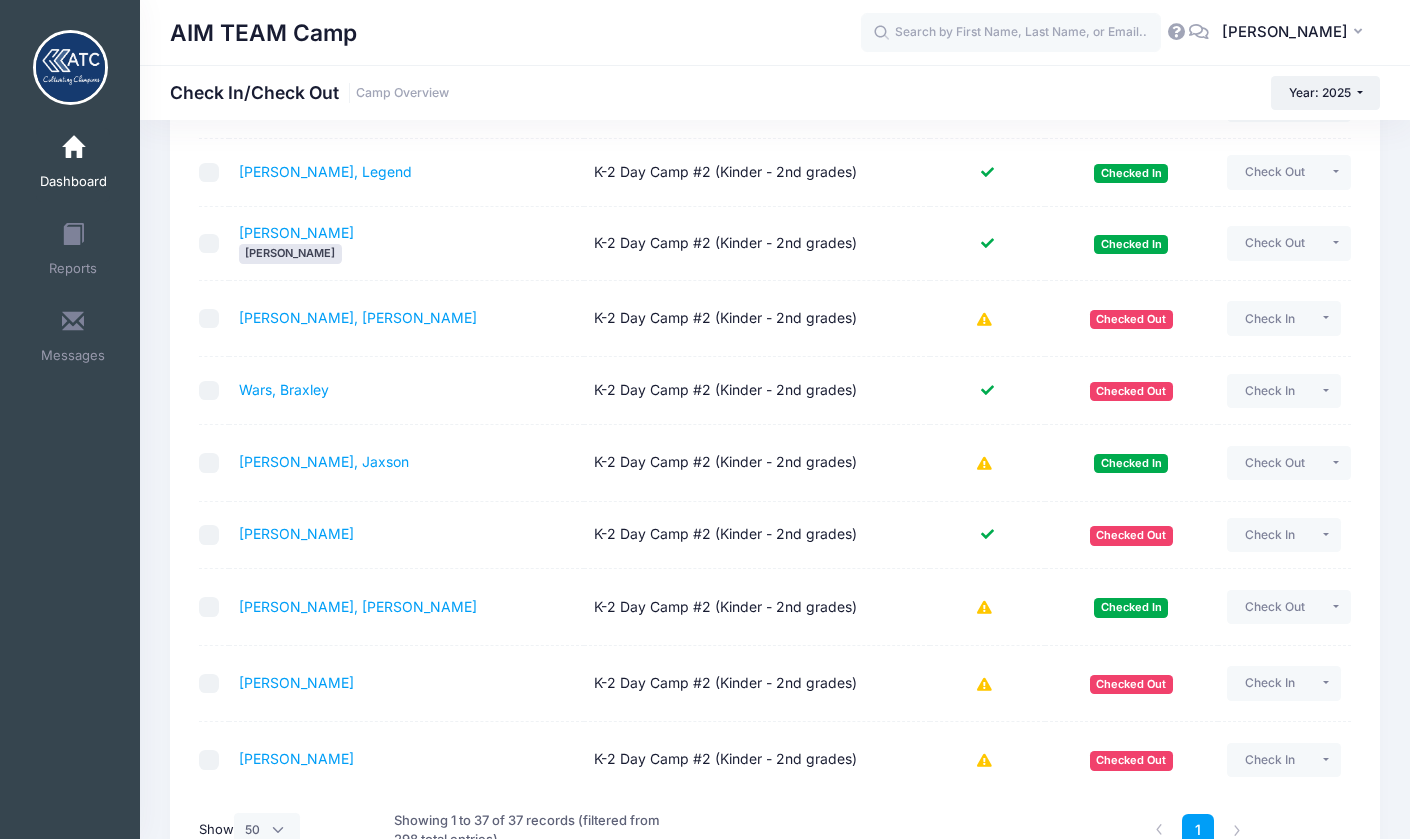 scroll, scrollTop: 2136, scrollLeft: 0, axis: vertical 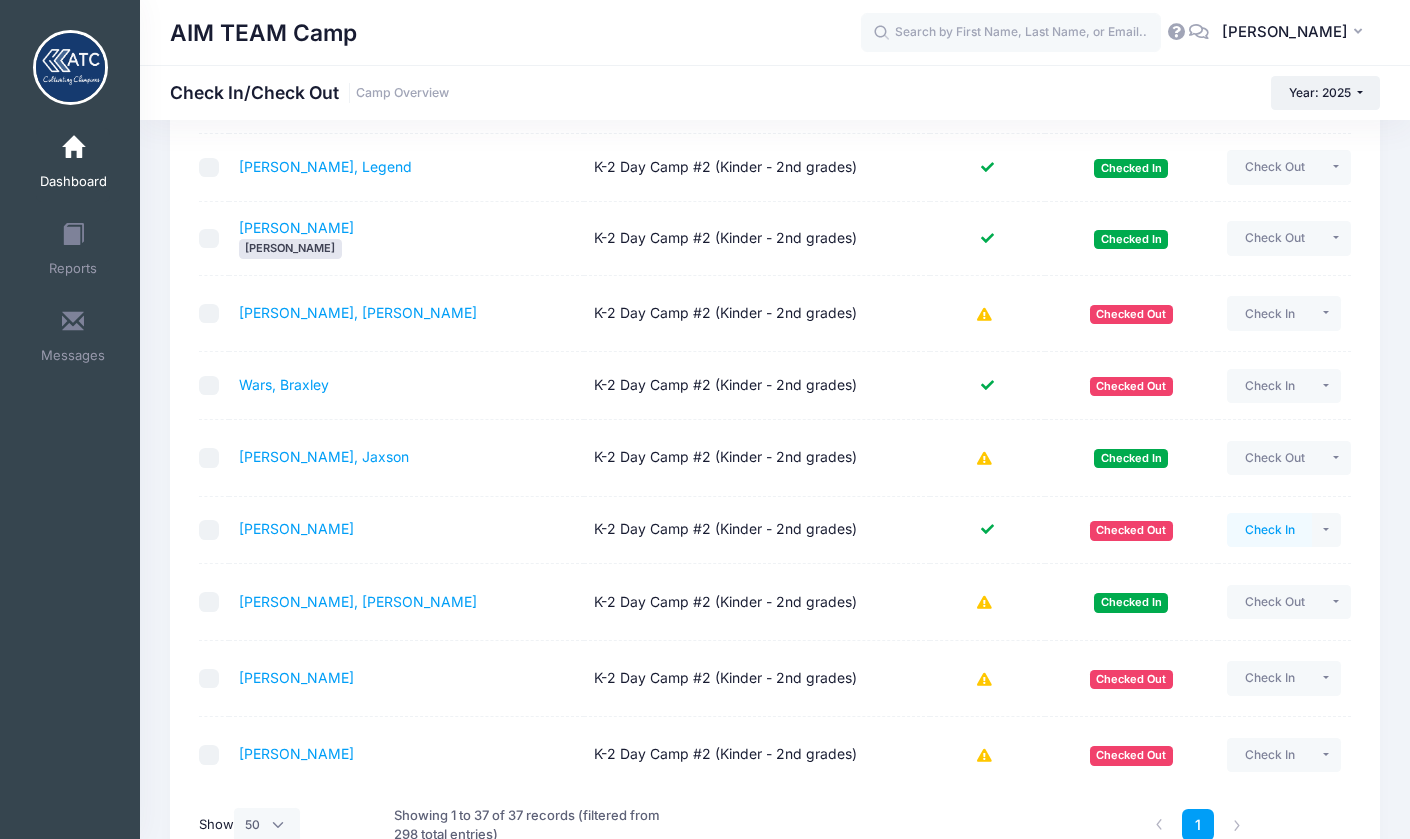 click on "Check In" at bounding box center (1269, 530) 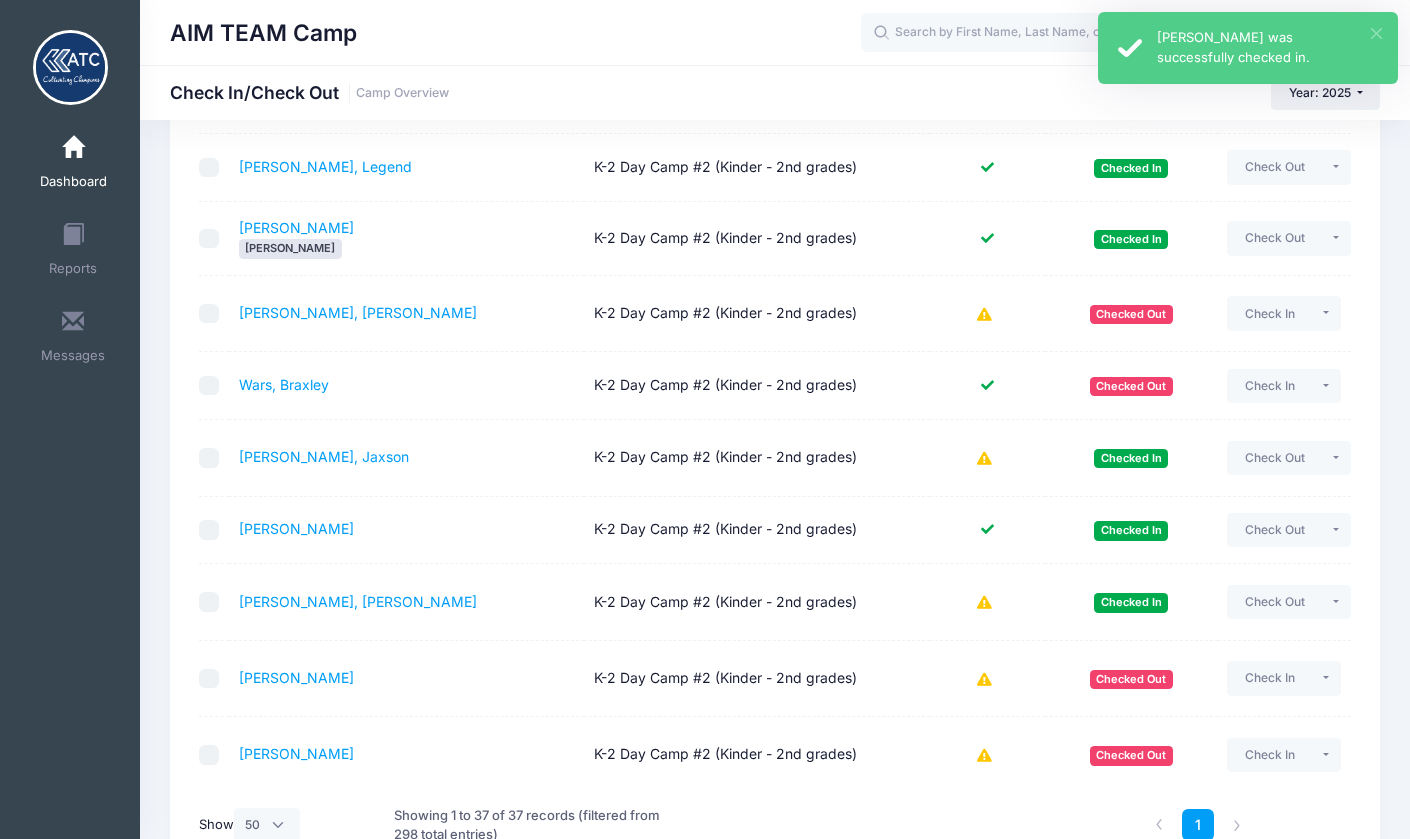 click on "×" at bounding box center (1376, 33) 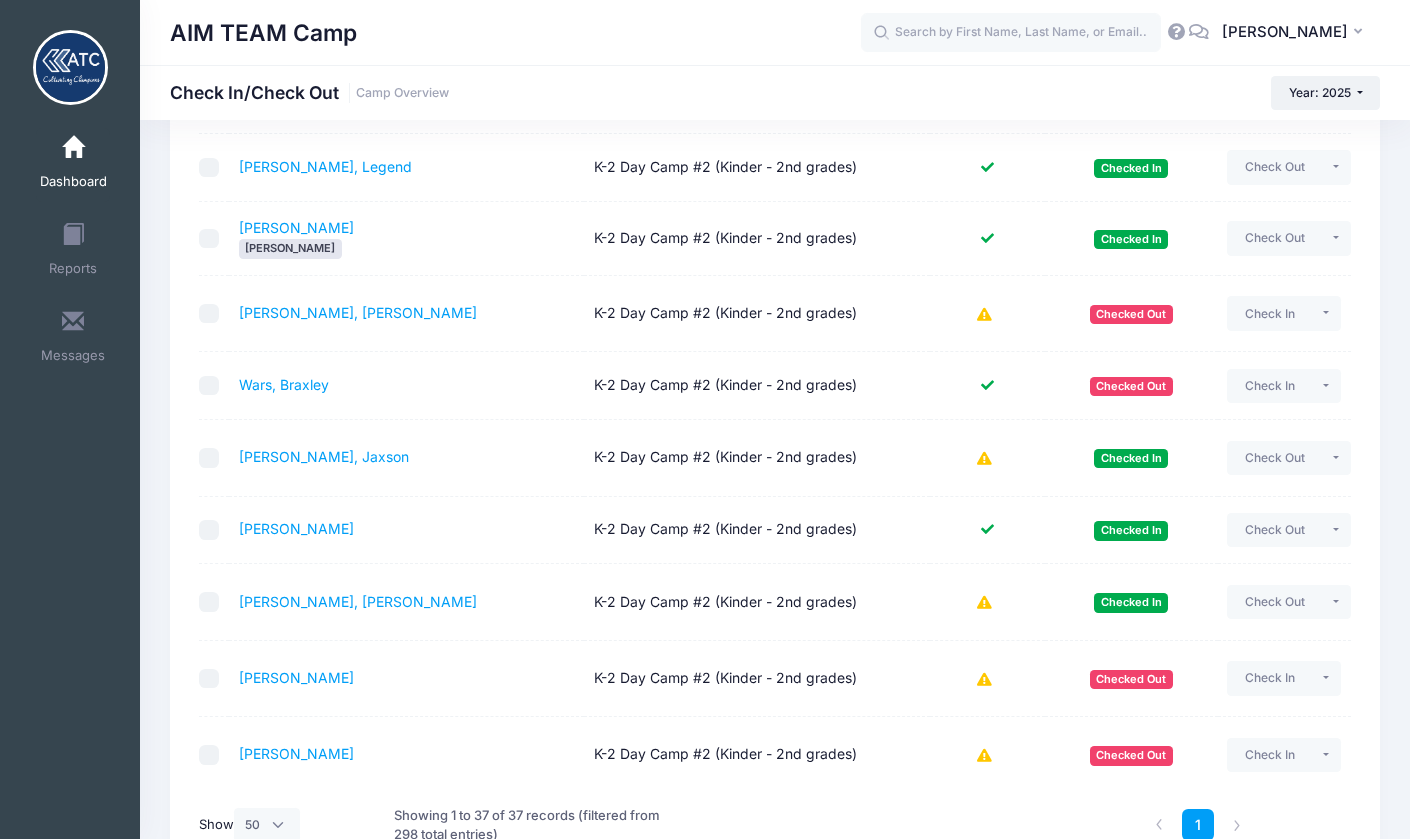 click at bounding box center [705, -1717] 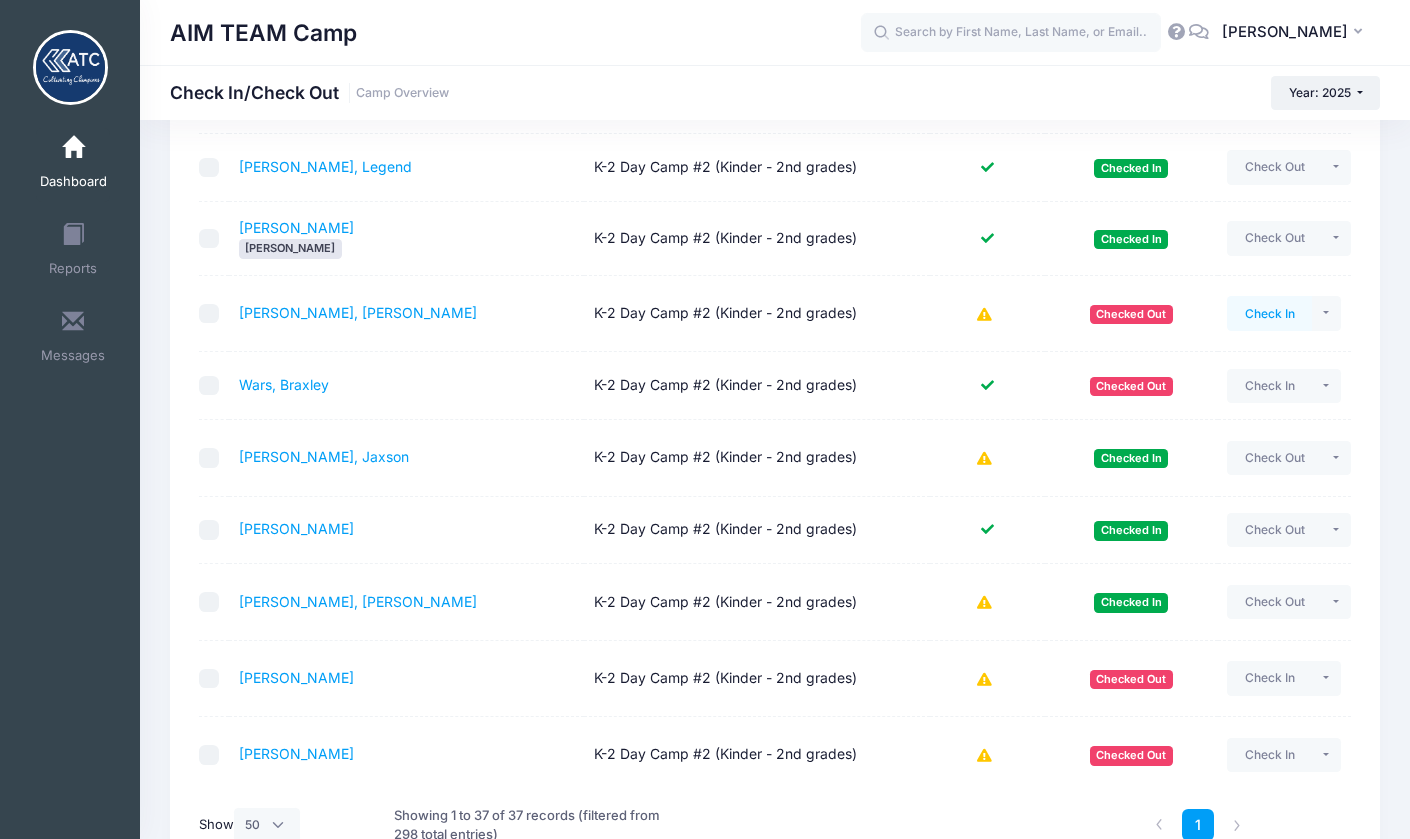 click on "Check In" at bounding box center (1269, 313) 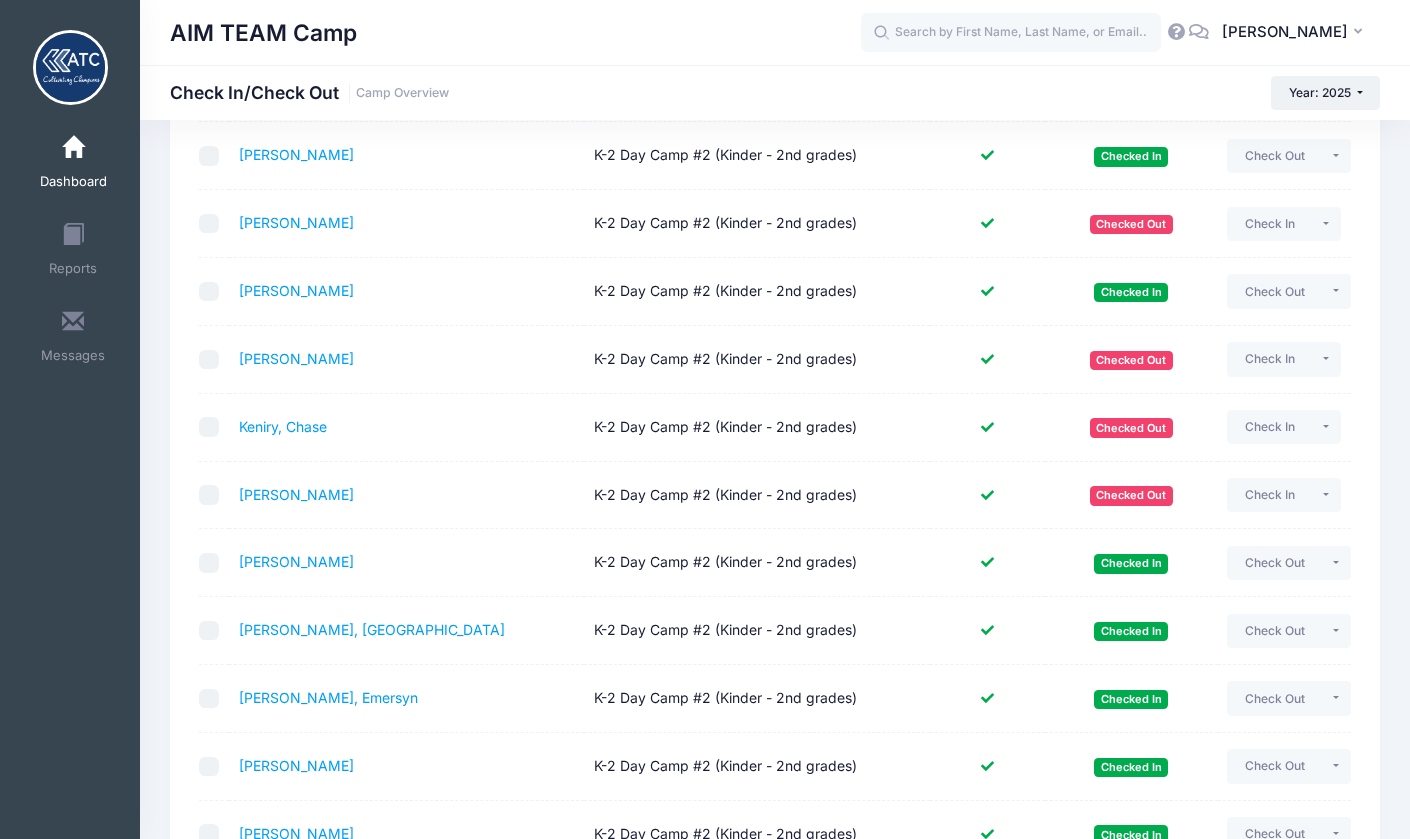 scroll, scrollTop: 1043, scrollLeft: 0, axis: vertical 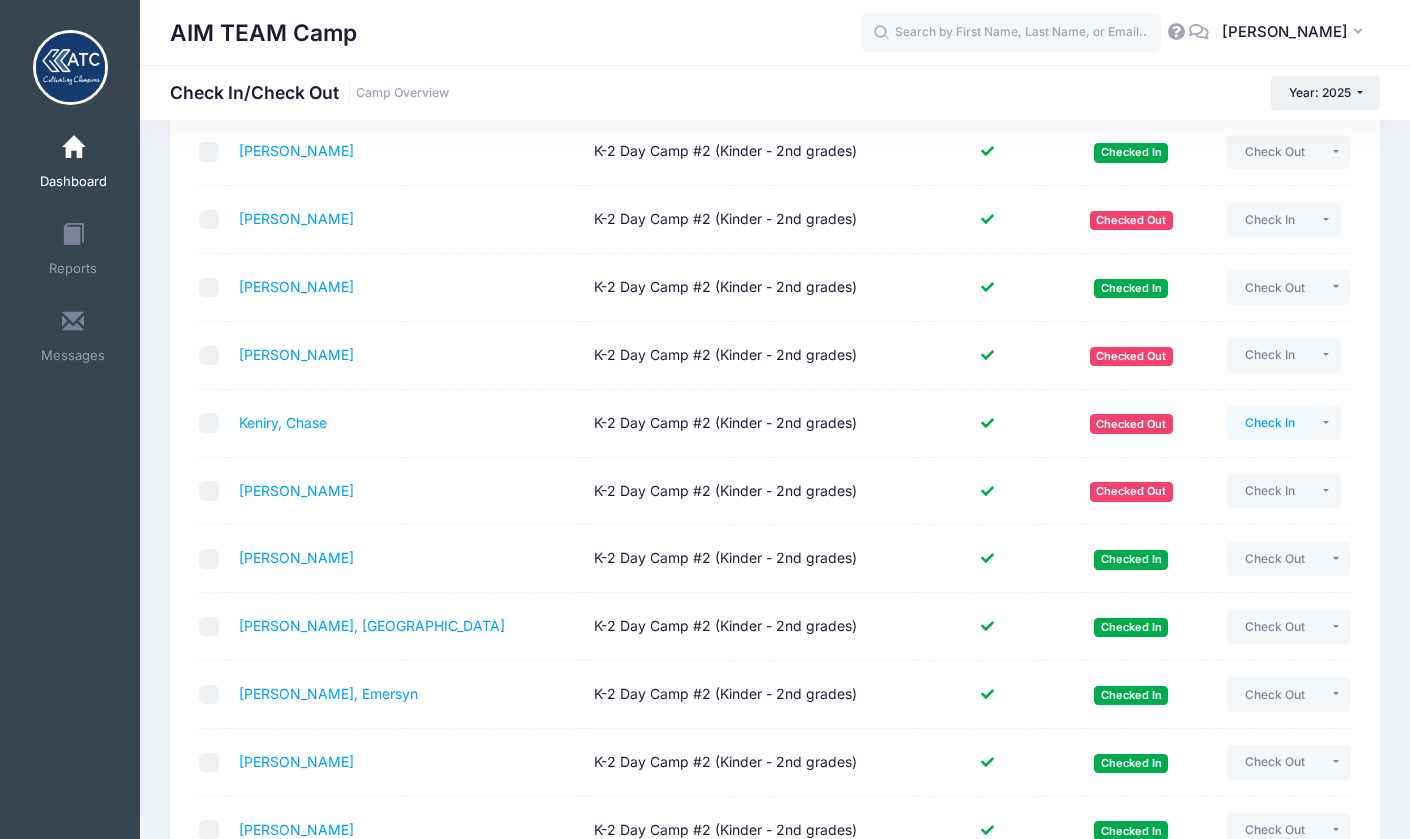 click on "Check In" at bounding box center [1269, 423] 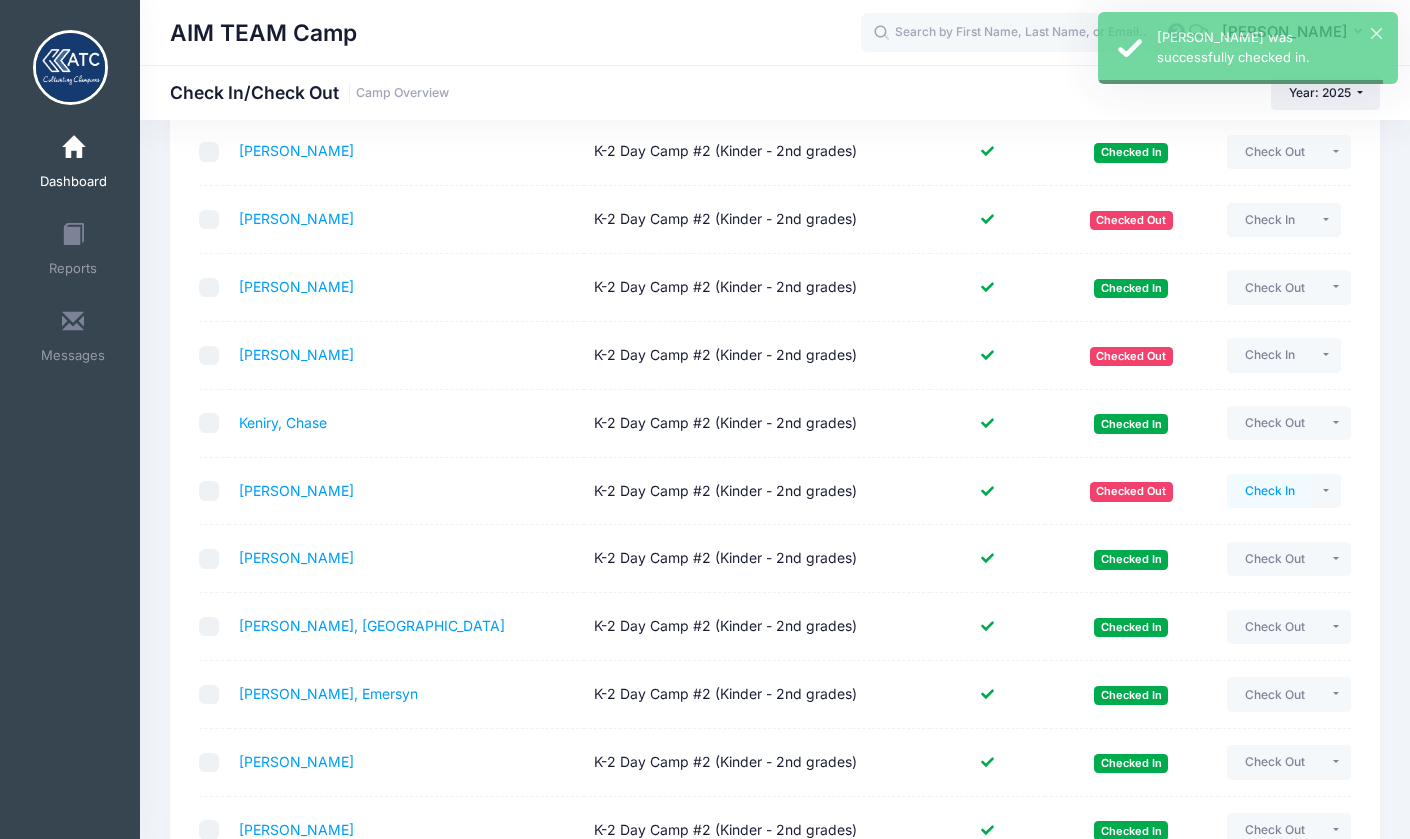 click on "Check In" at bounding box center (1269, 491) 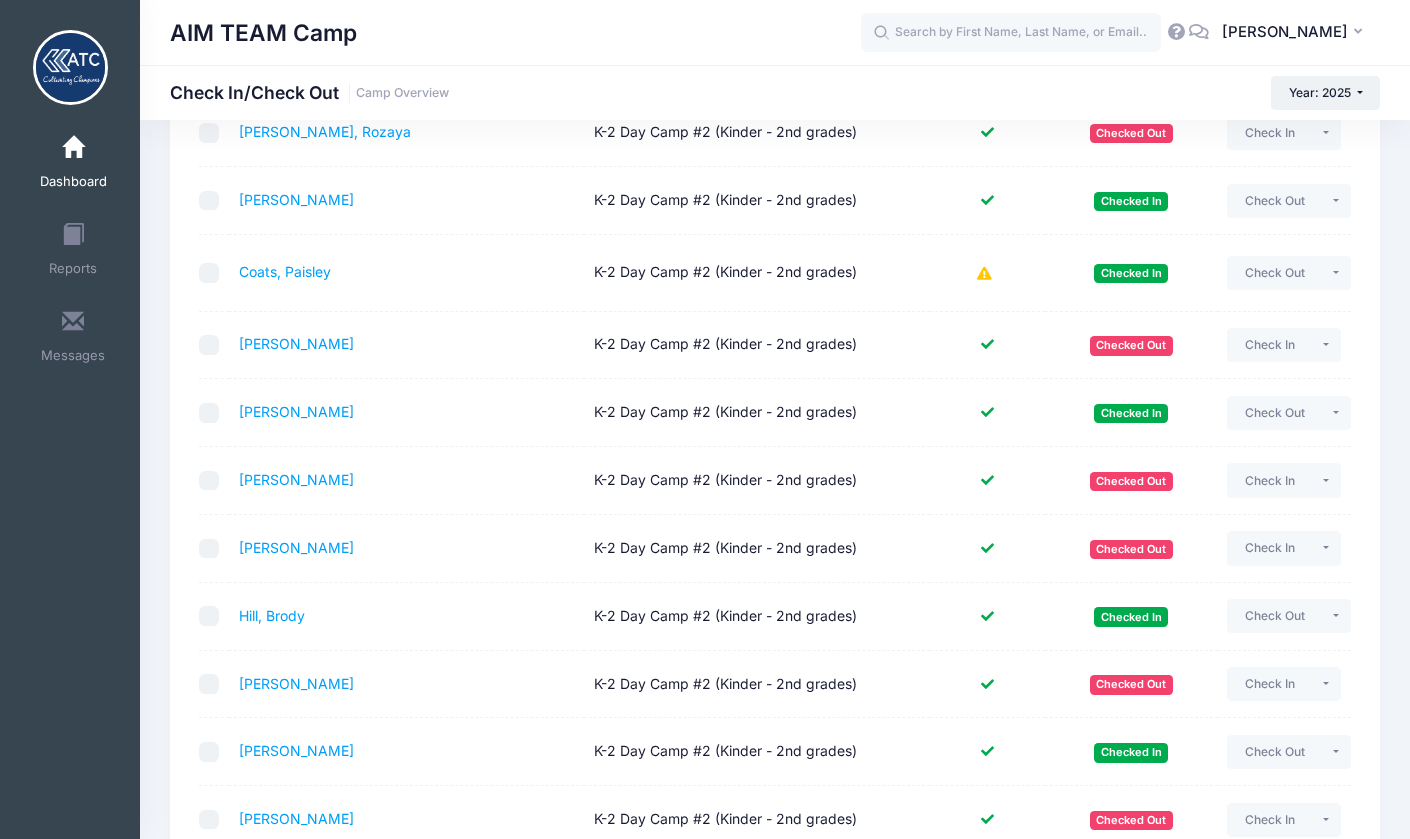 scroll, scrollTop: 455, scrollLeft: 0, axis: vertical 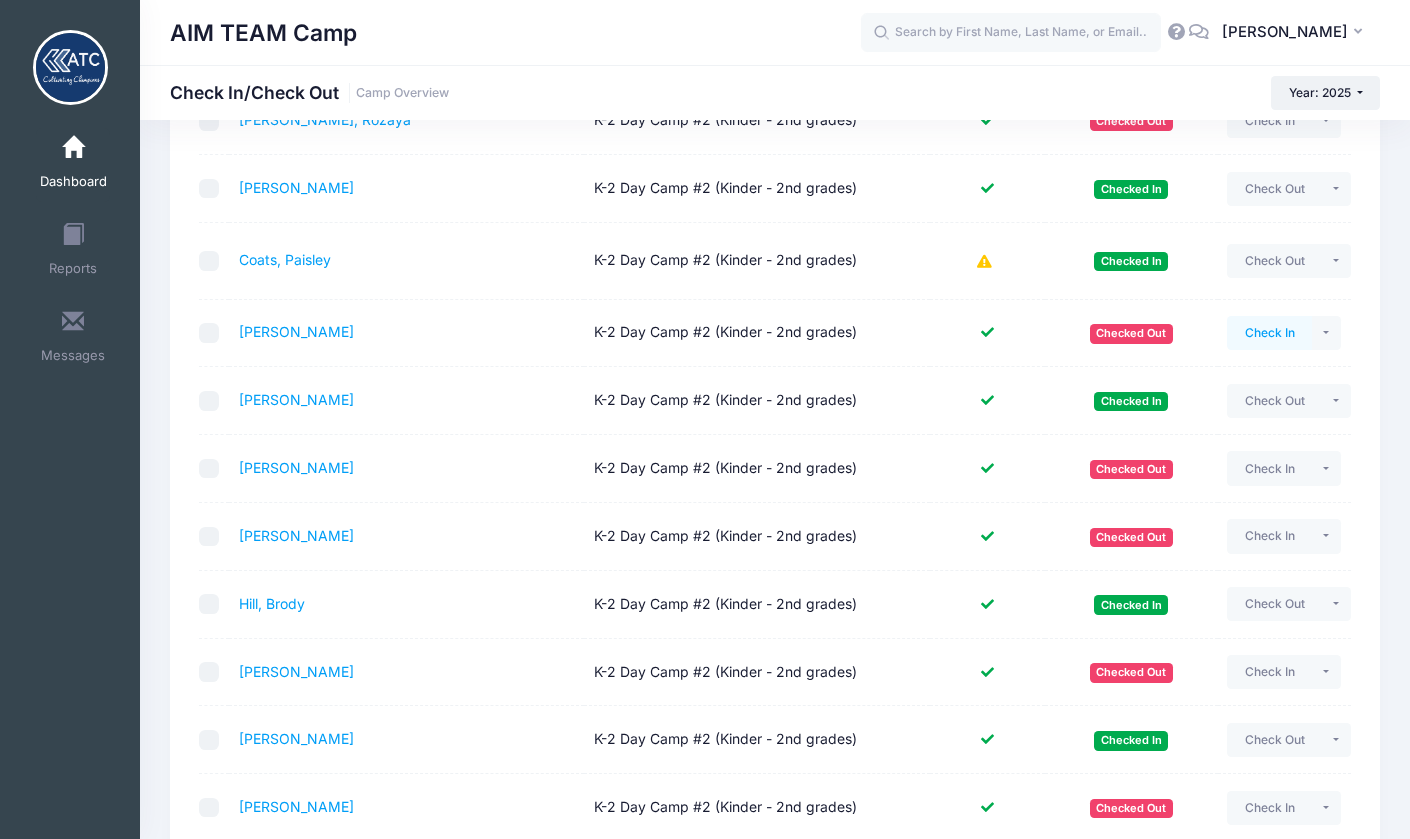 click on "Check In" at bounding box center [1269, 333] 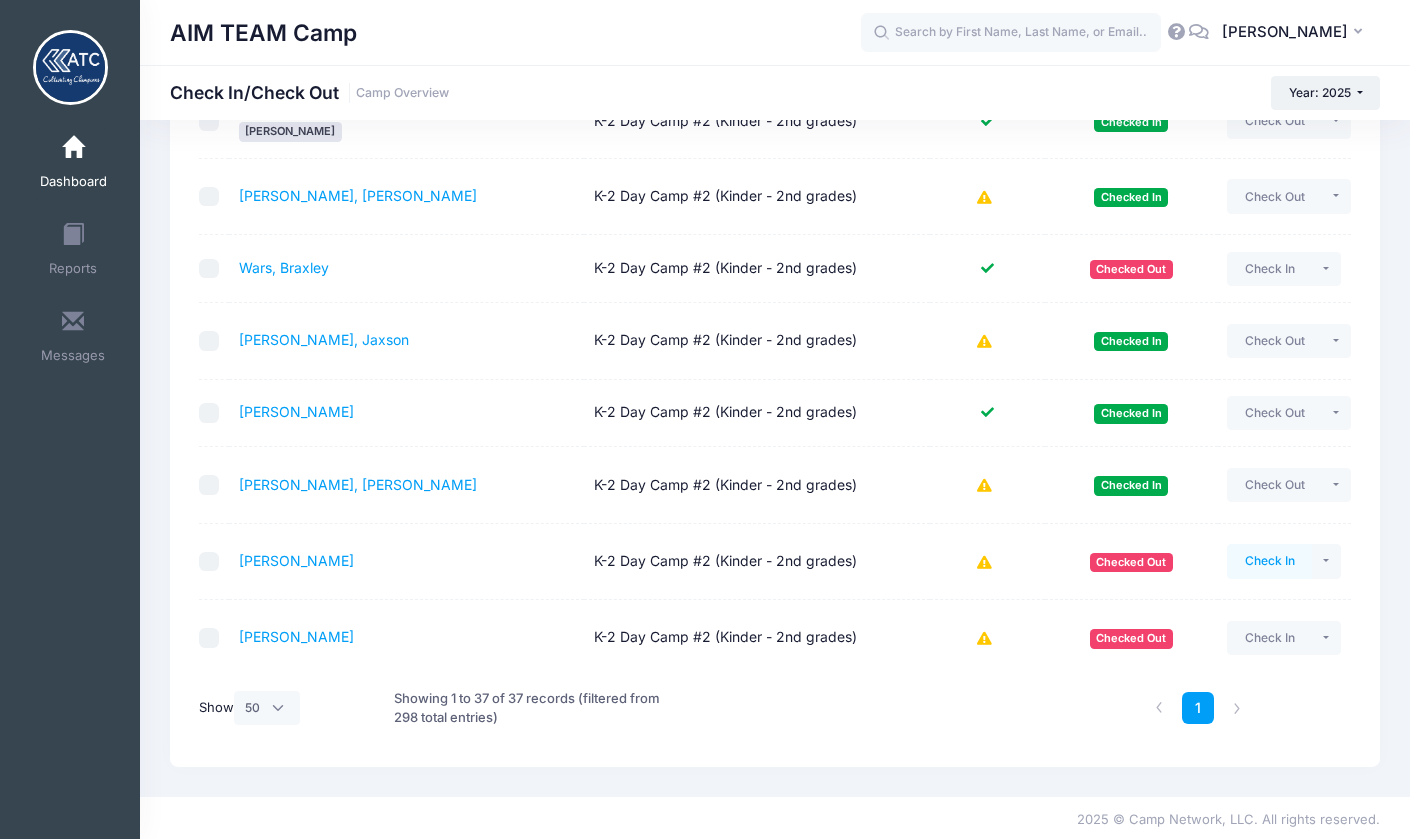 scroll, scrollTop: 2248, scrollLeft: 0, axis: vertical 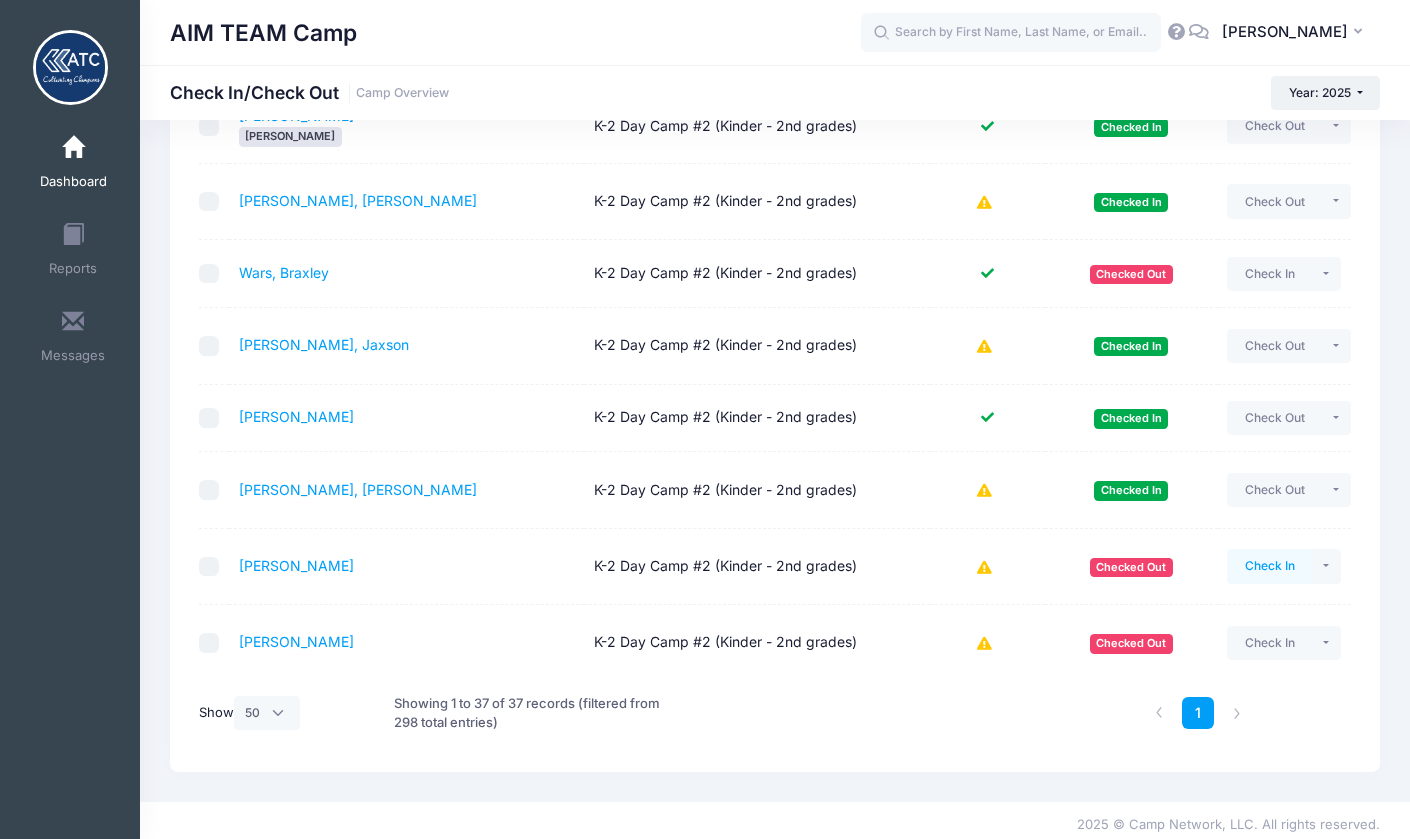 click on "Check In" at bounding box center [1269, 566] 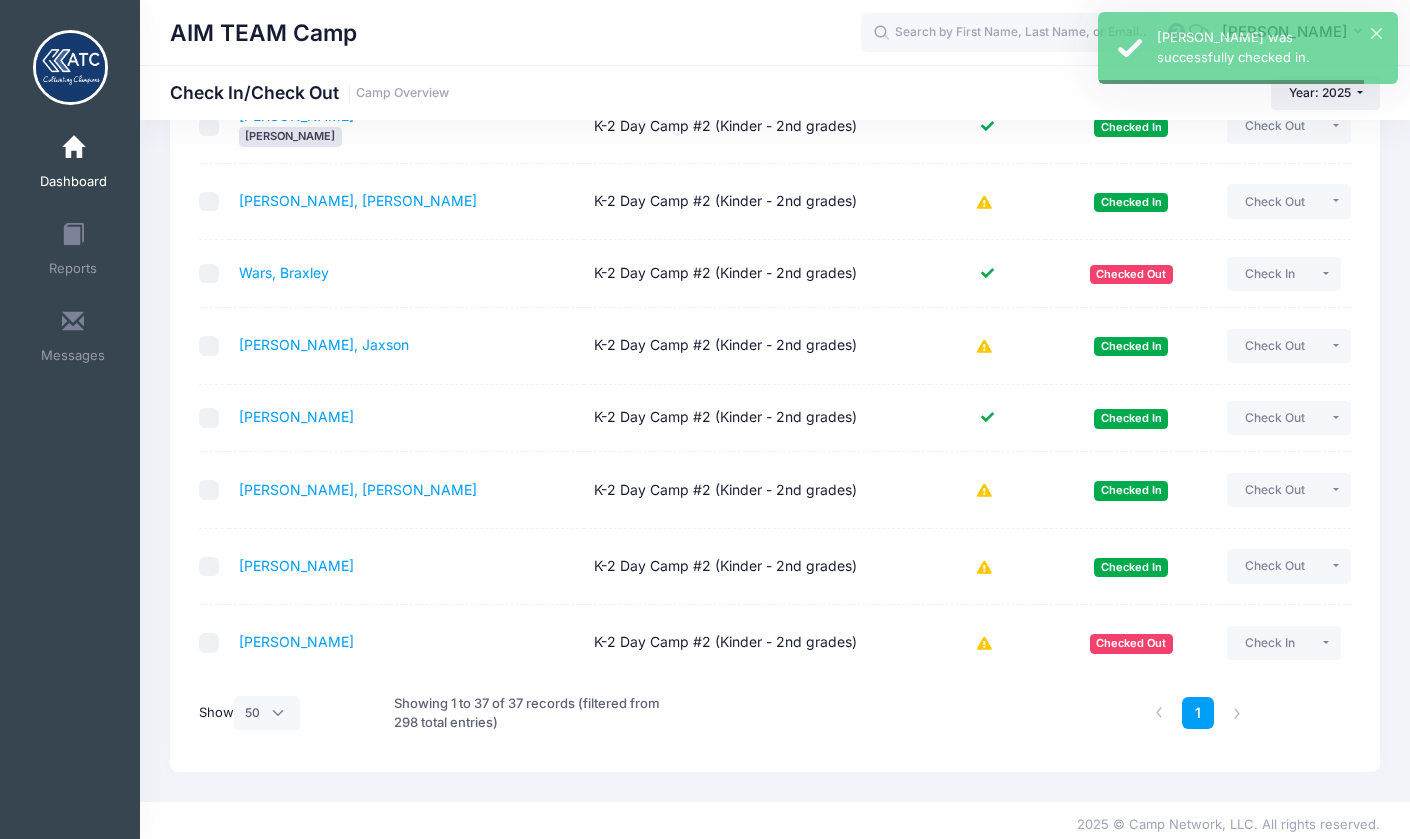 click on "Check In" at bounding box center (1269, 643) 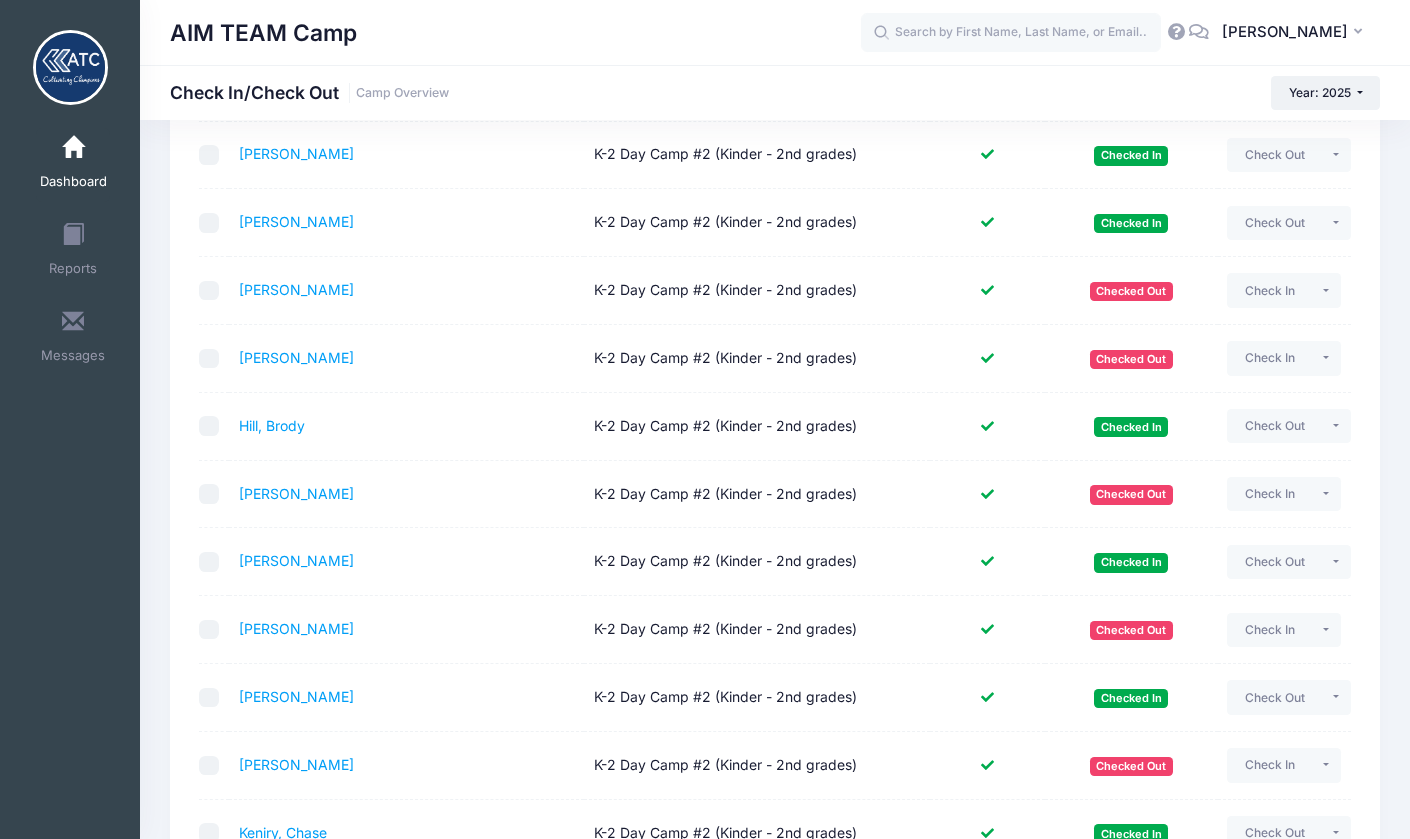 scroll, scrollTop: 613, scrollLeft: 0, axis: vertical 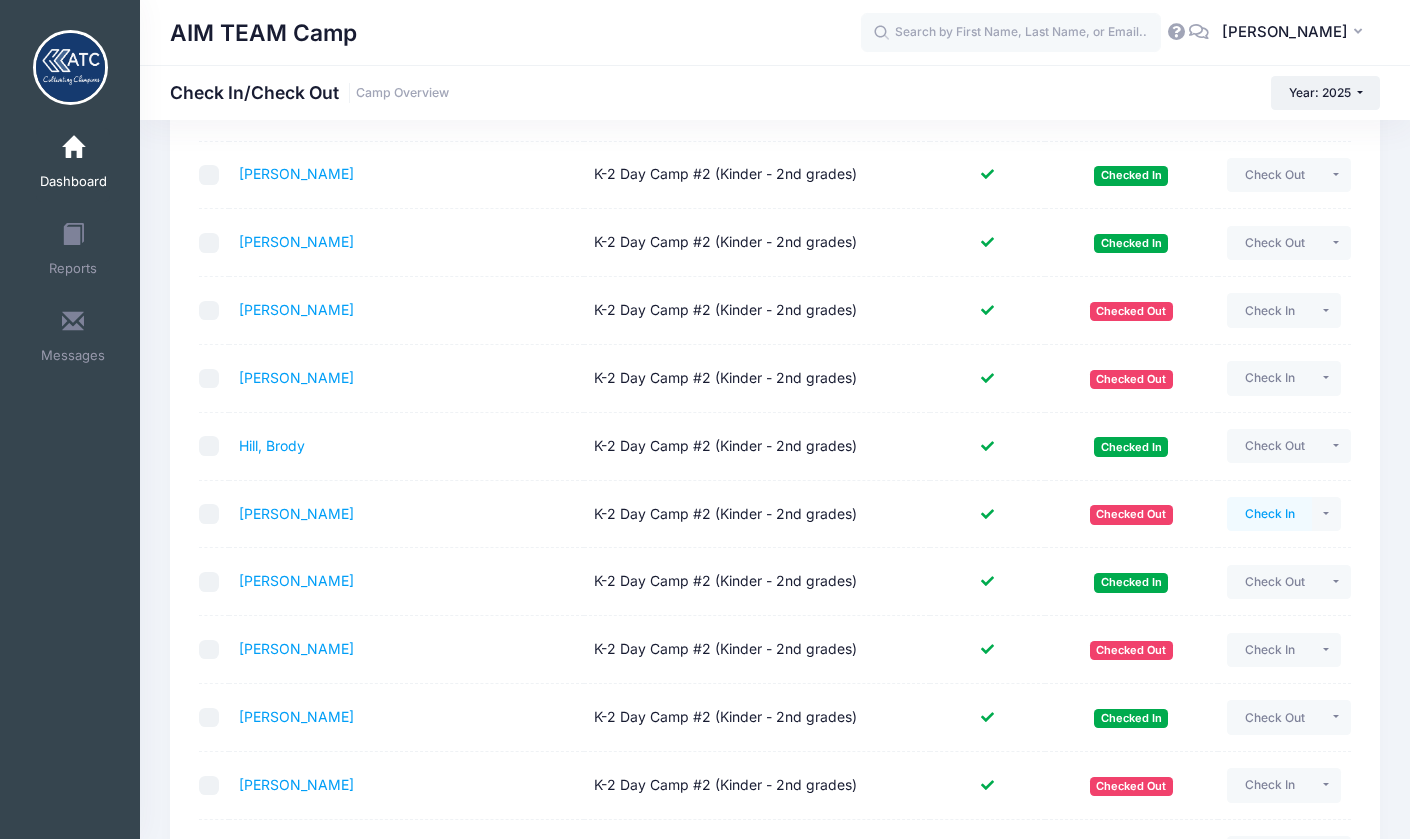 click on "Check In" at bounding box center (1269, 514) 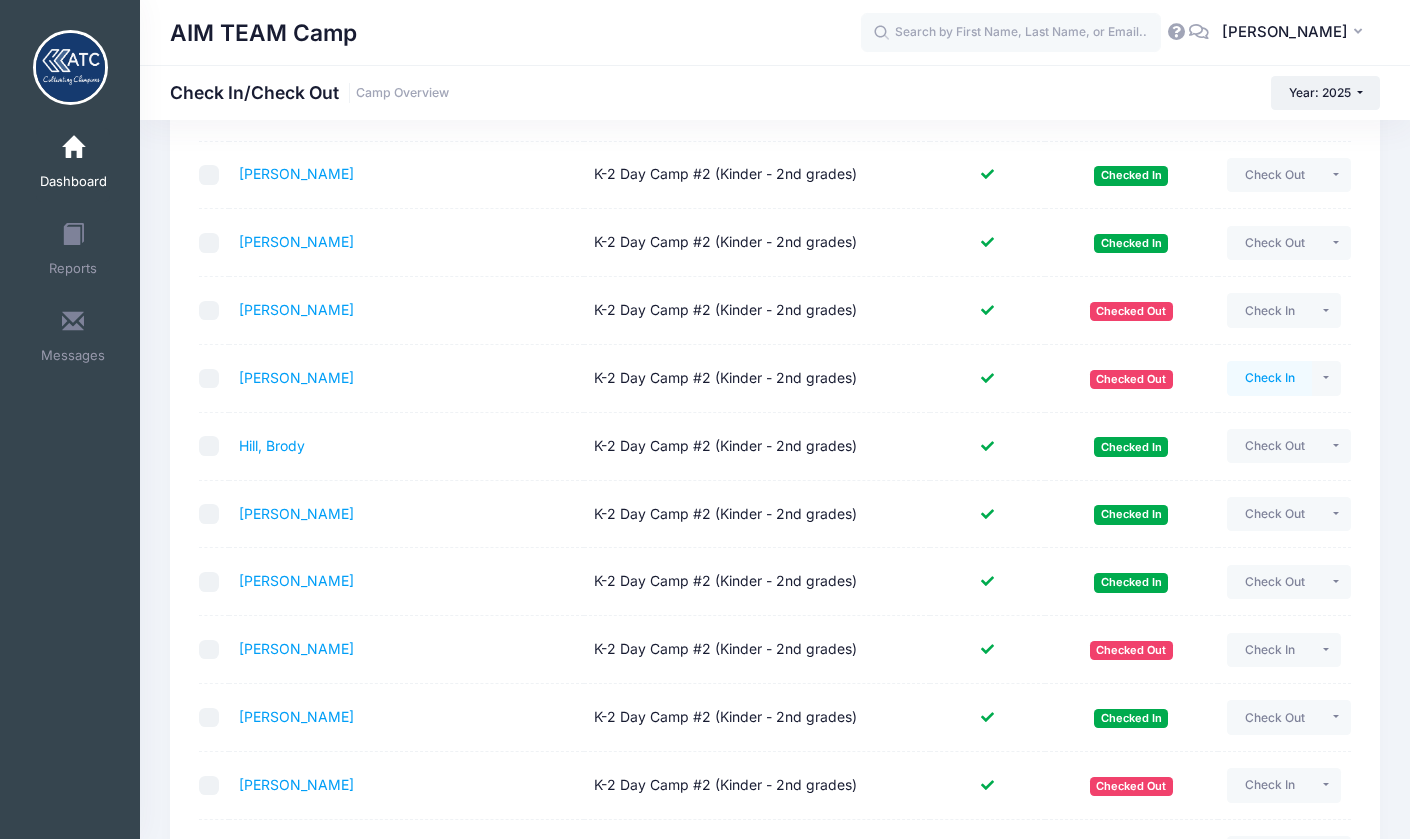 click on "Check In" at bounding box center (1269, 378) 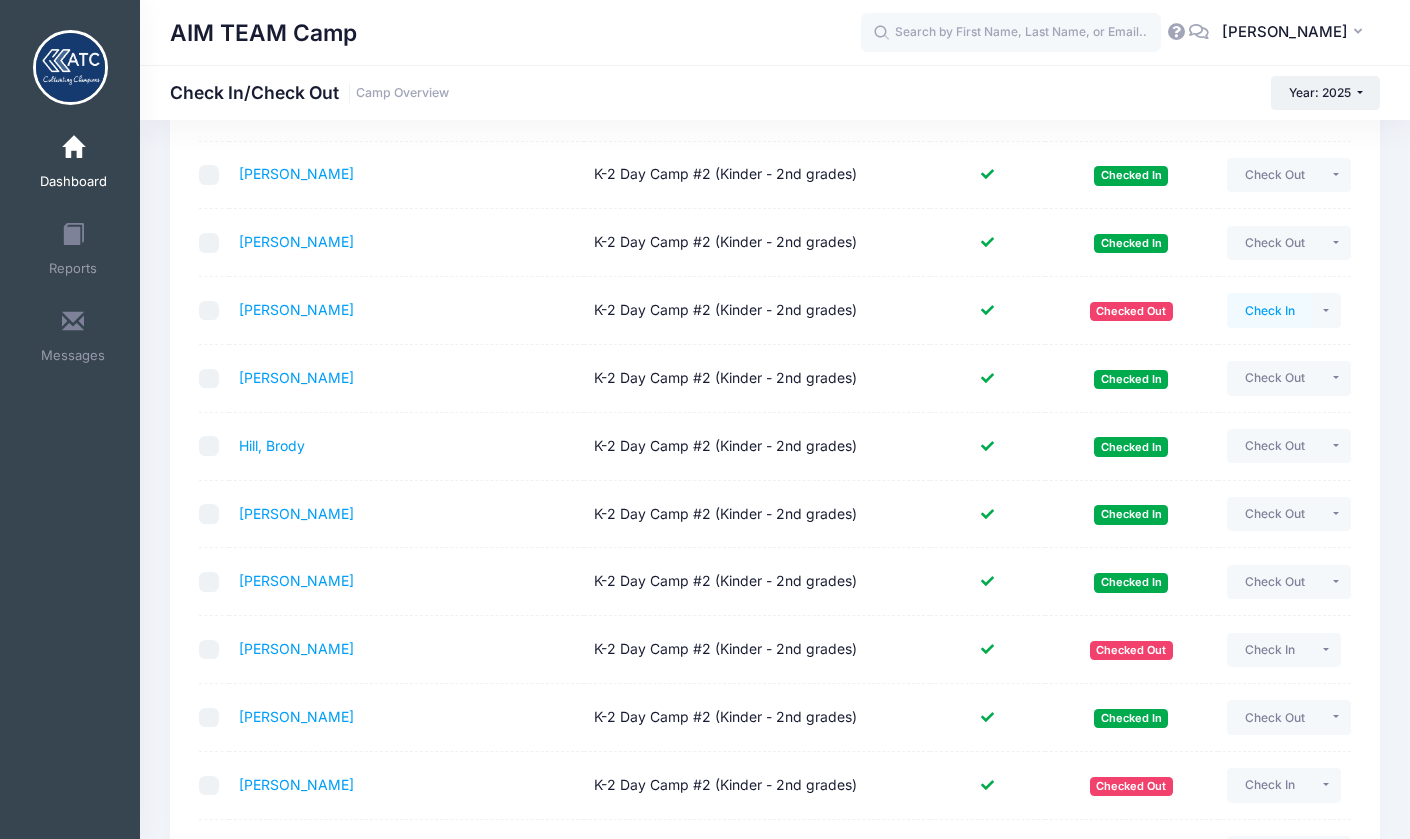 click on "Check In" at bounding box center [1269, 310] 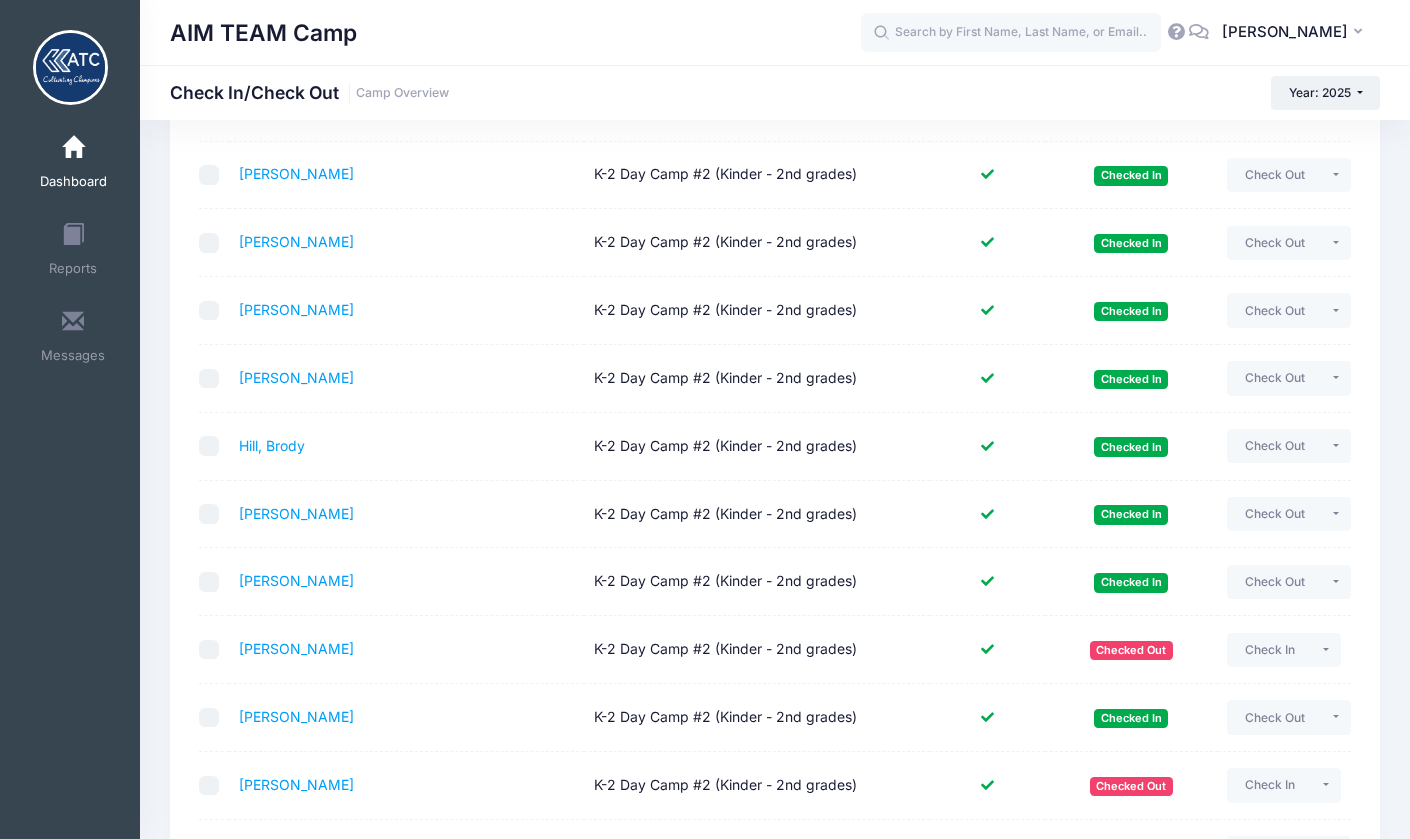 drag, startPoint x: 1406, startPoint y: 309, endPoint x: 368, endPoint y: -58, distance: 1100.9691 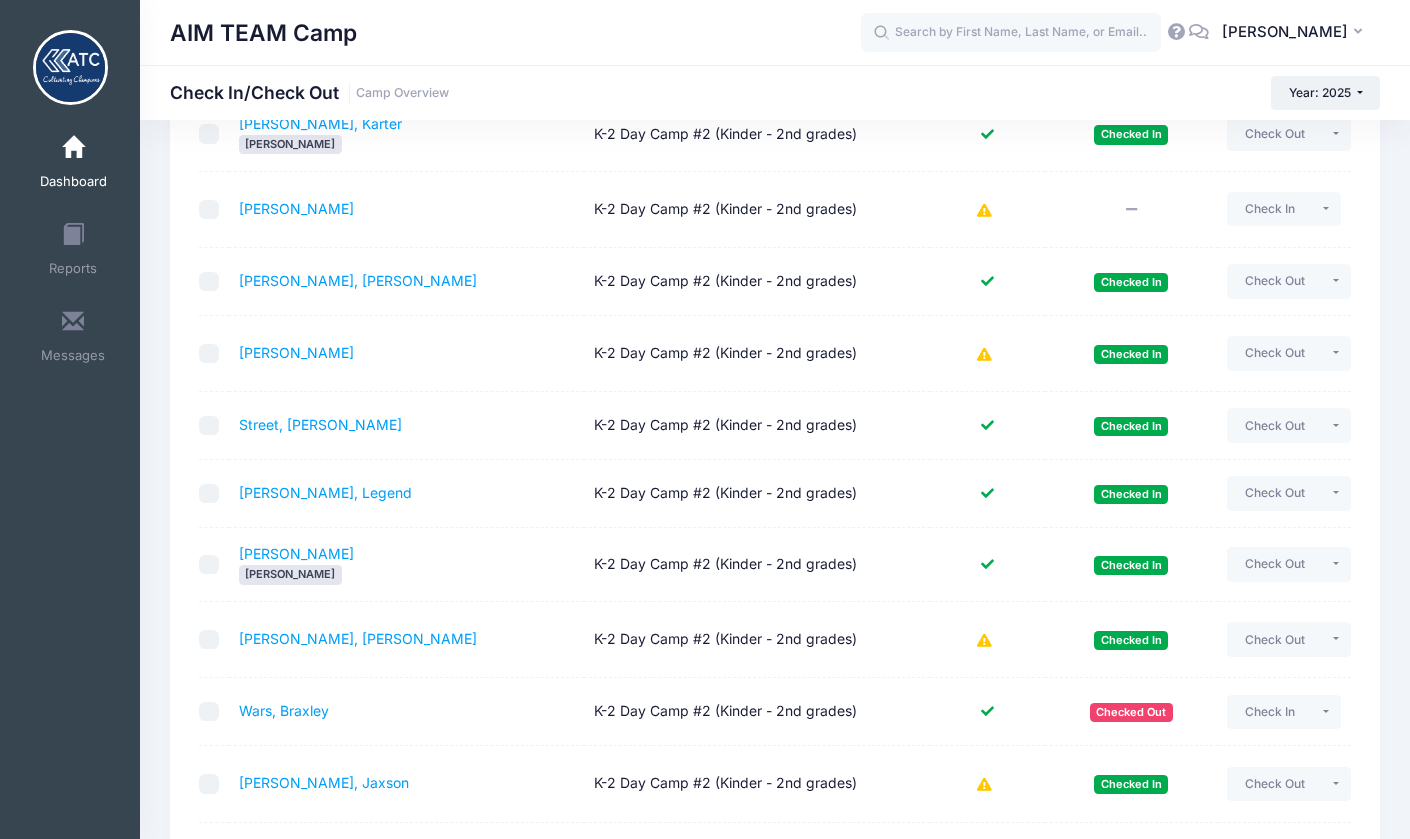 scroll, scrollTop: 1810, scrollLeft: 0, axis: vertical 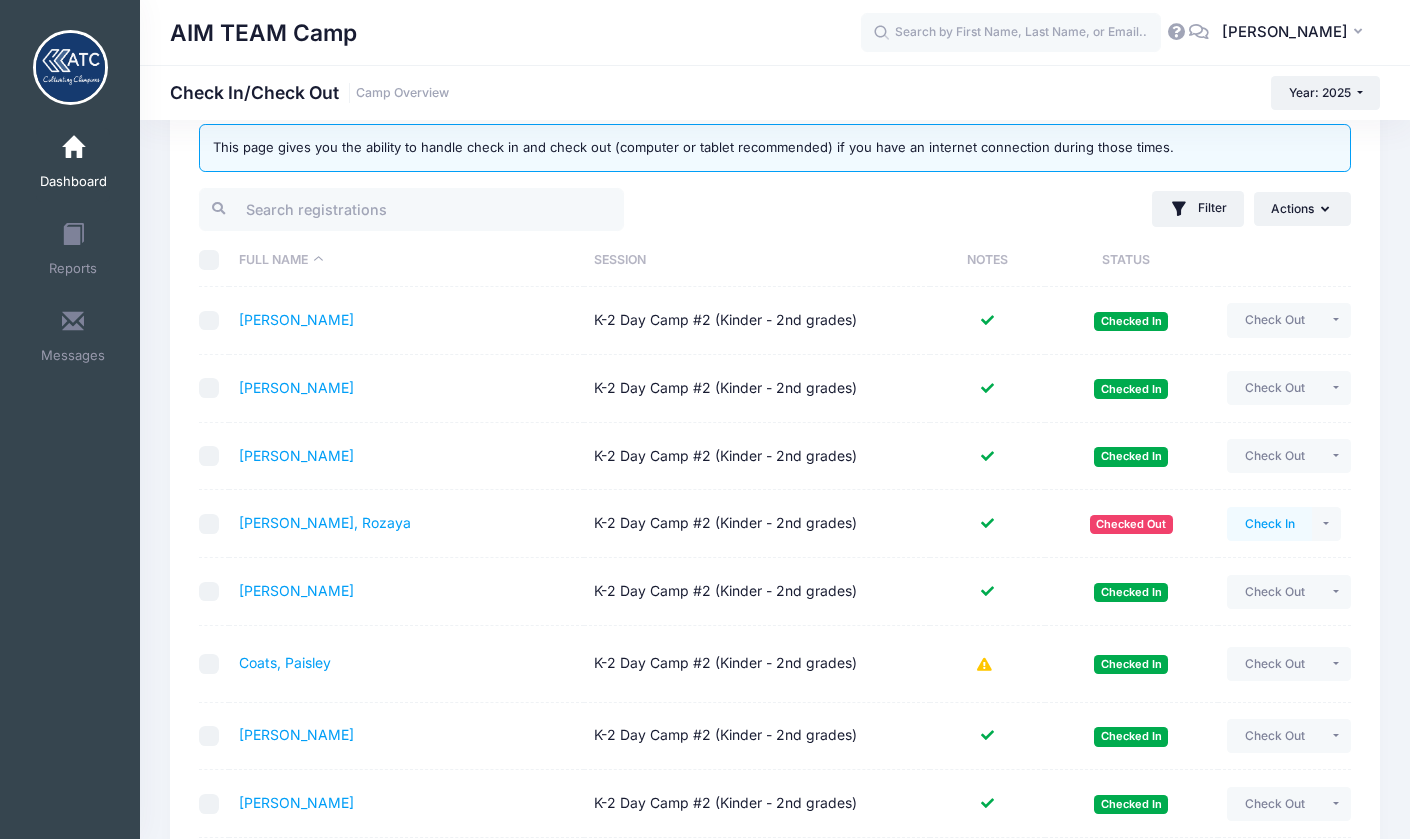 click on "Check In" at bounding box center [1269, 524] 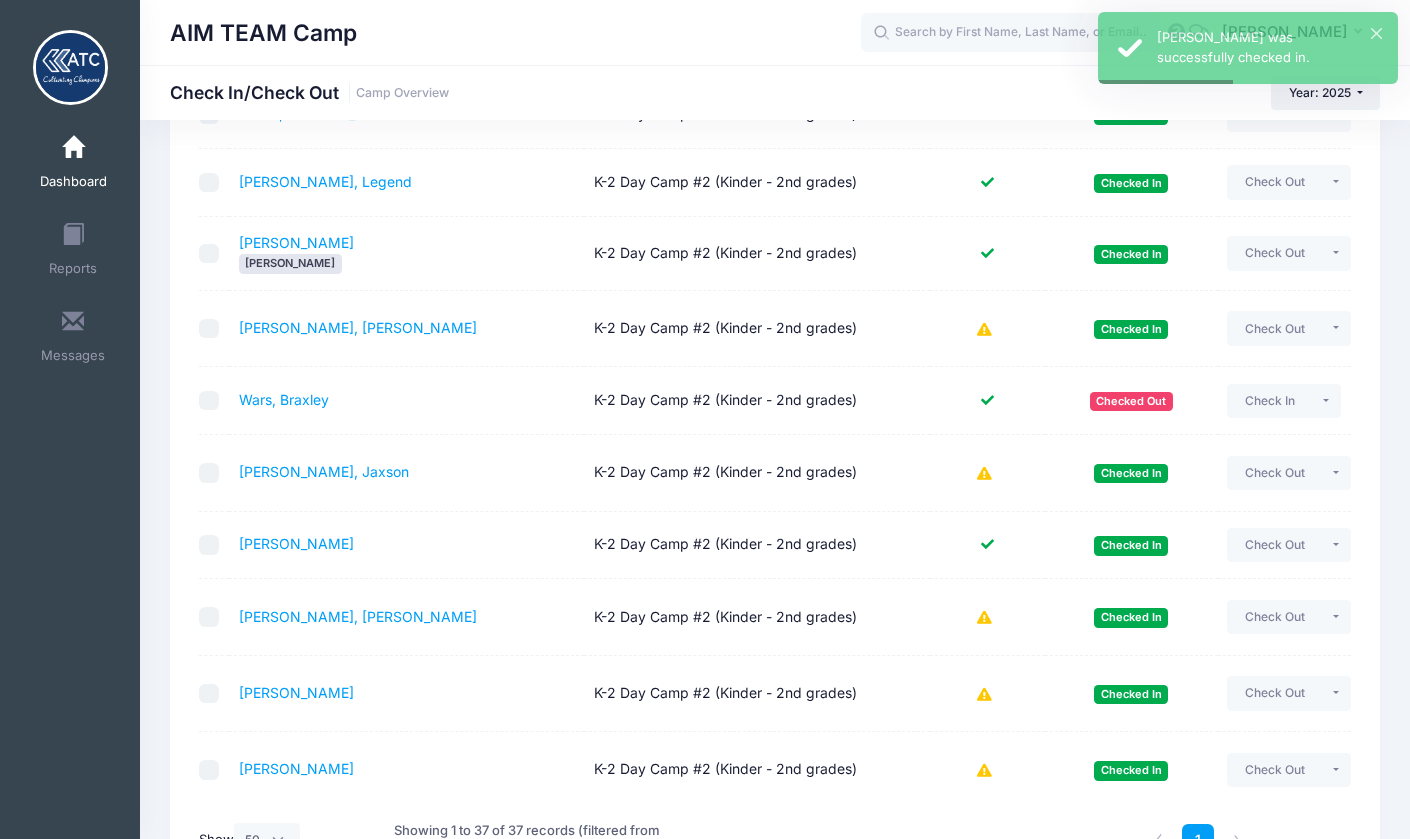 scroll, scrollTop: 2121, scrollLeft: 0, axis: vertical 